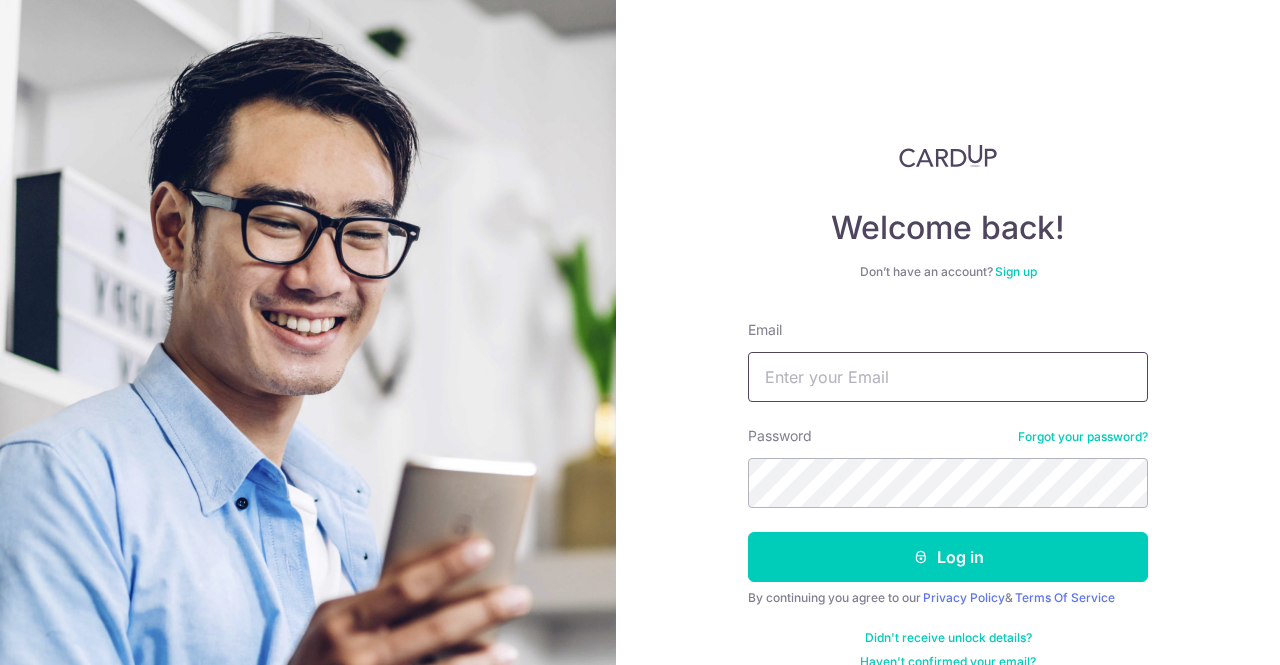 scroll, scrollTop: 0, scrollLeft: 0, axis: both 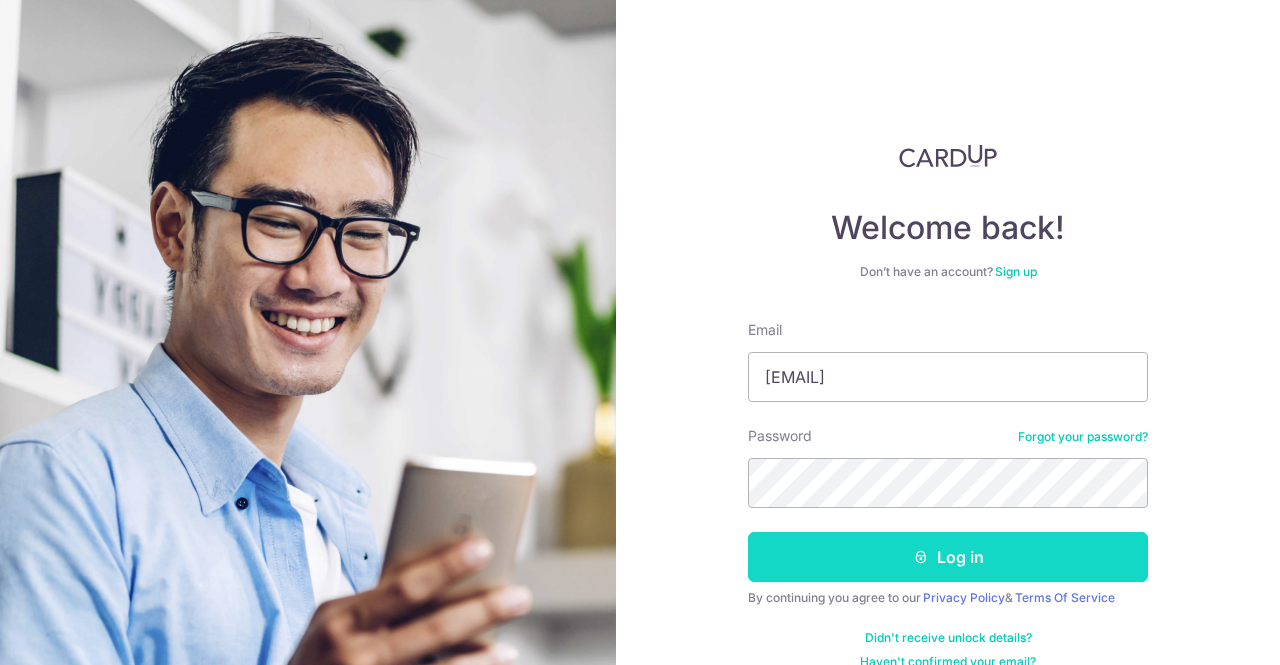click on "Log in" at bounding box center [948, 557] 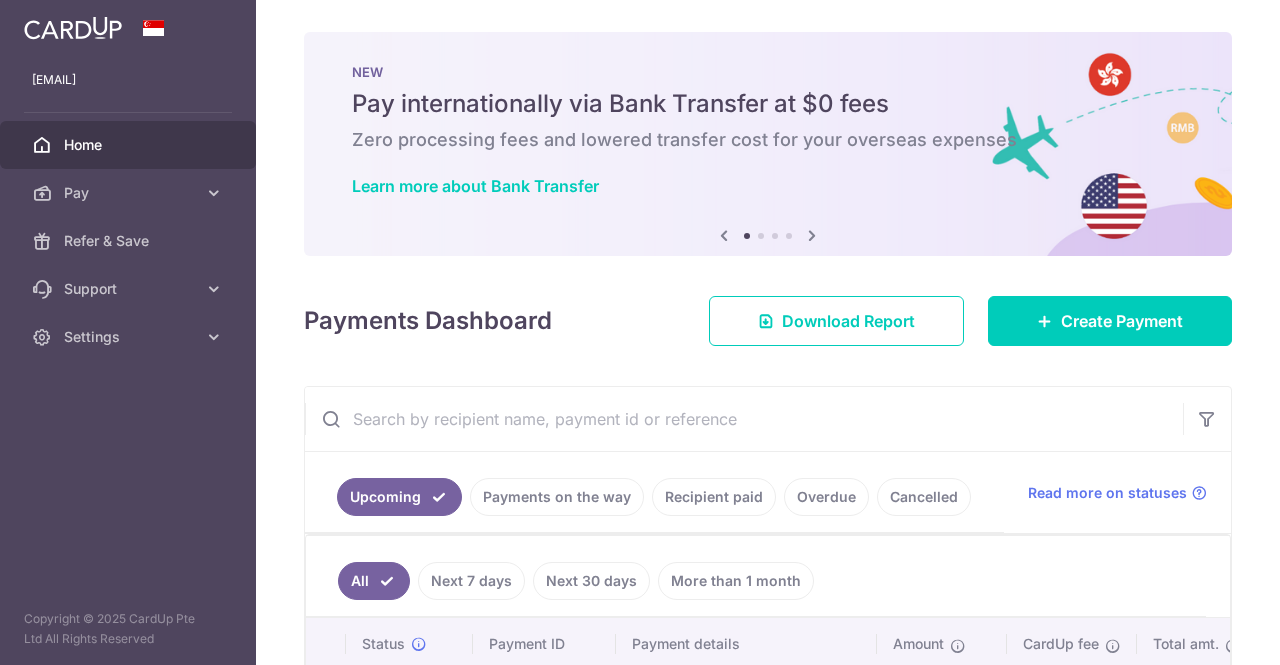scroll, scrollTop: 0, scrollLeft: 0, axis: both 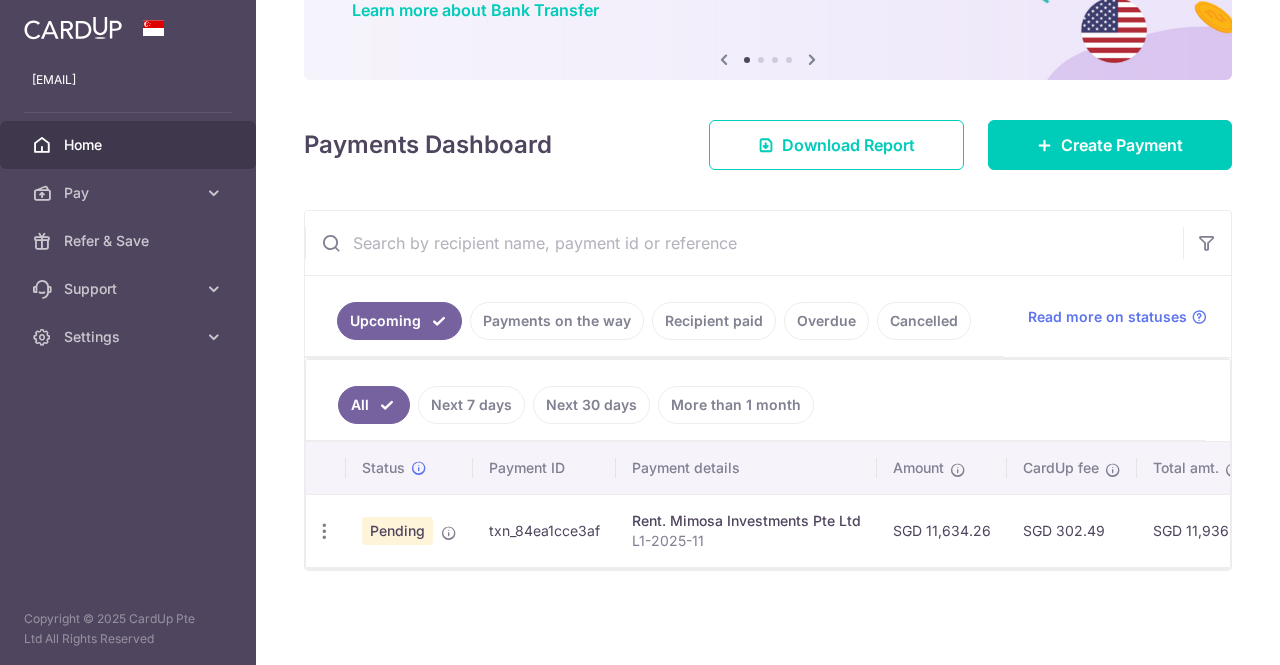 click on "Payments on the way" at bounding box center (557, 321) 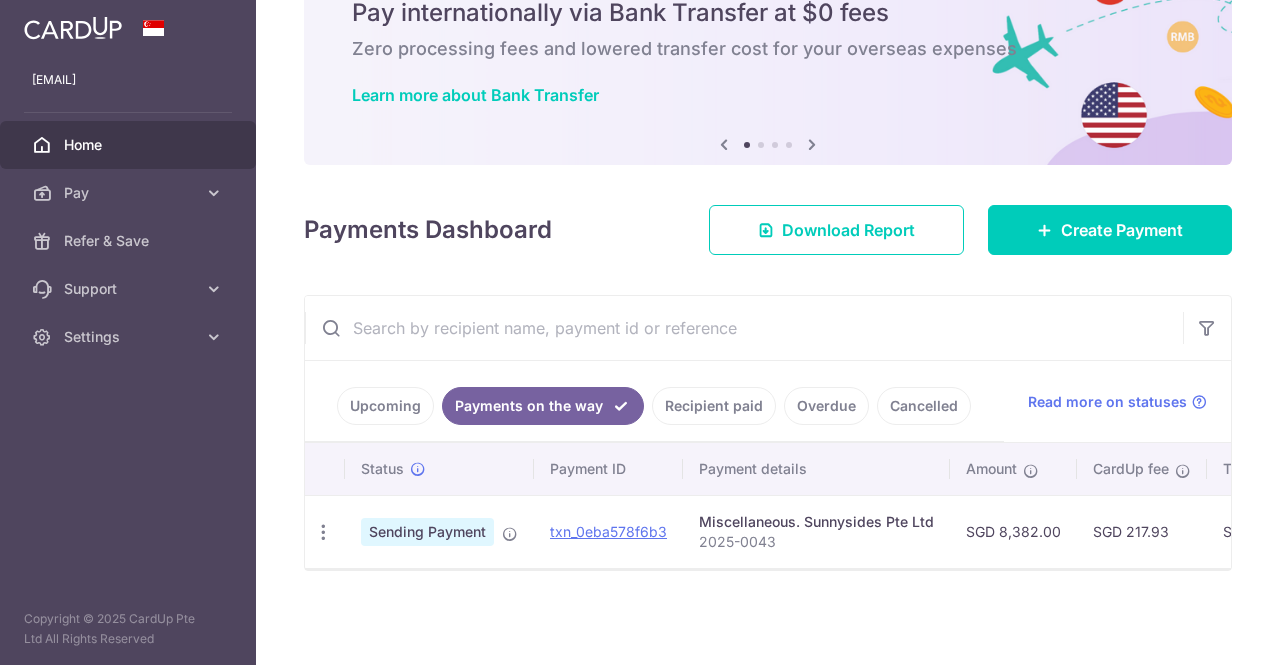 scroll, scrollTop: 96, scrollLeft: 0, axis: vertical 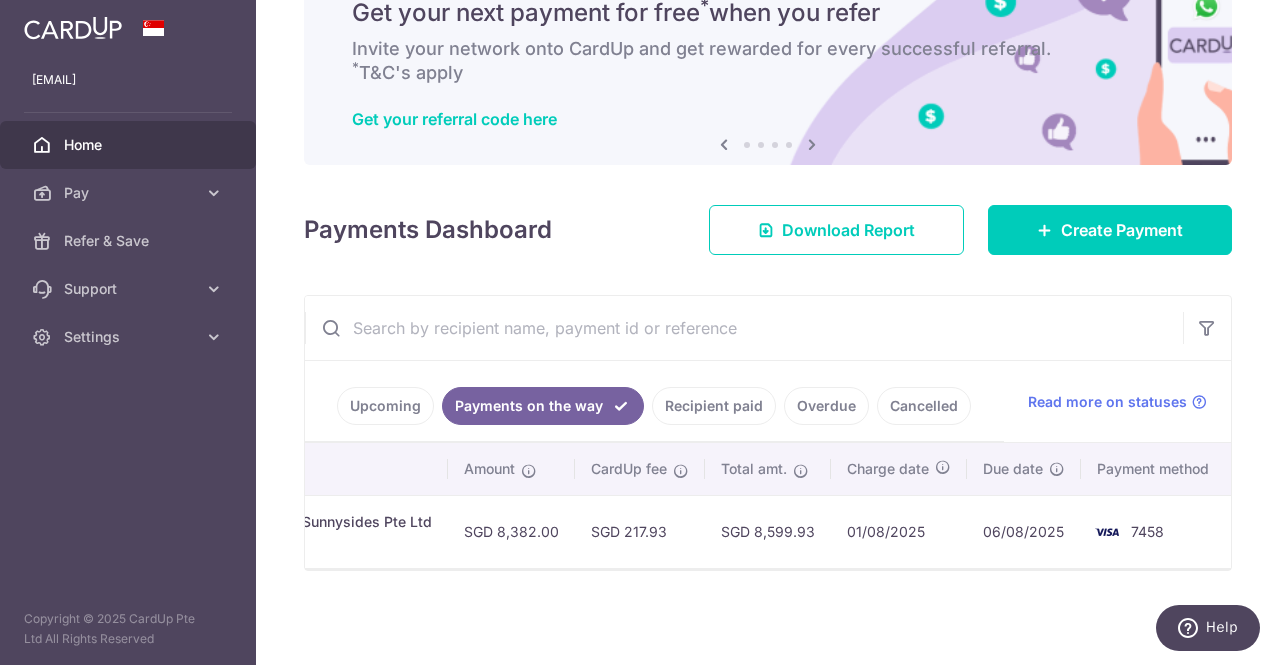 click on "Recipient paid" at bounding box center (714, 406) 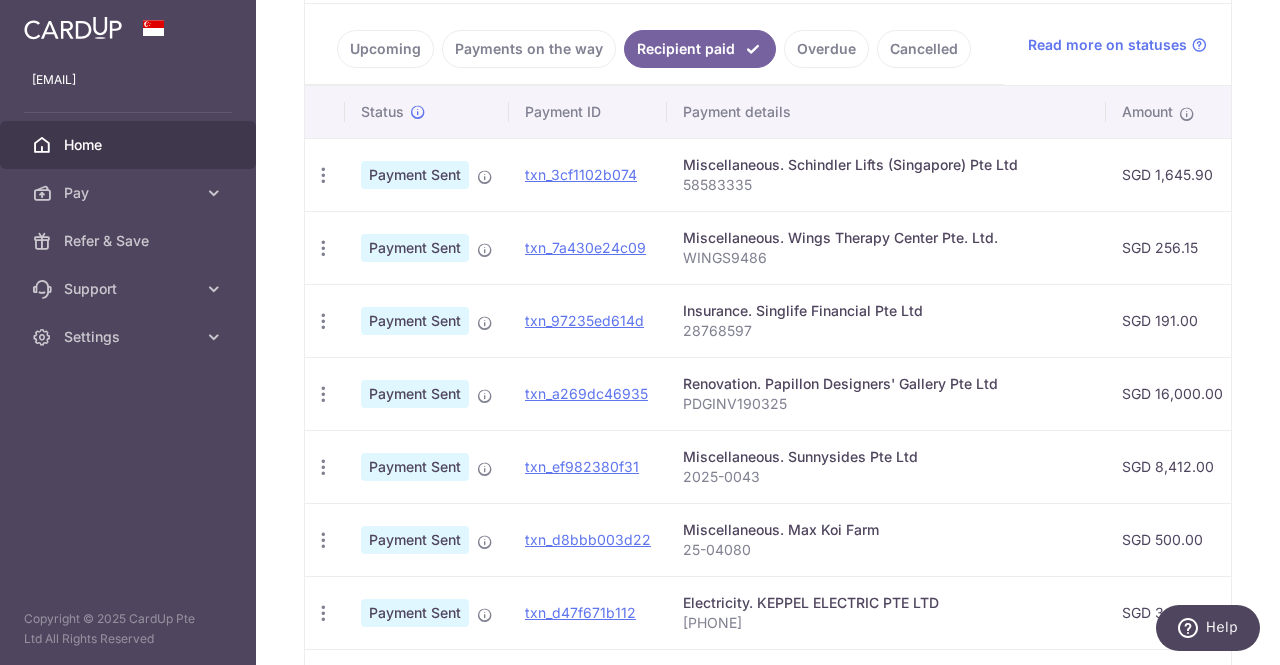 scroll, scrollTop: 604, scrollLeft: 0, axis: vertical 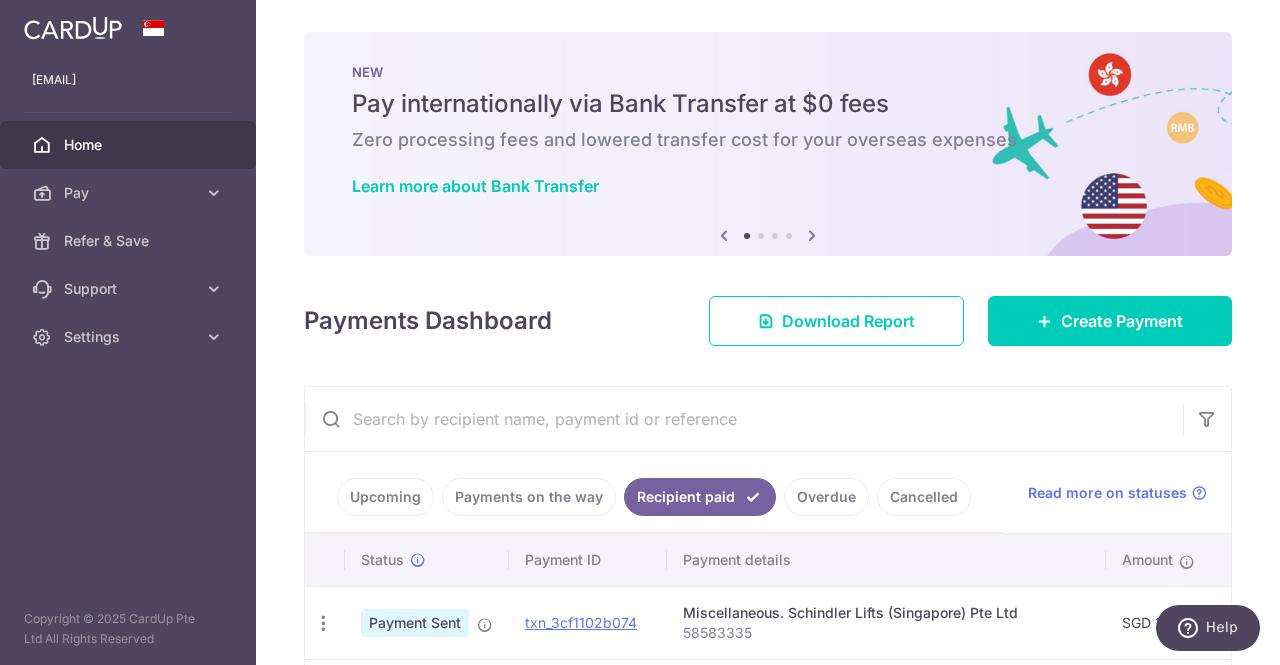 click on "Payments on the way" at bounding box center (529, 497) 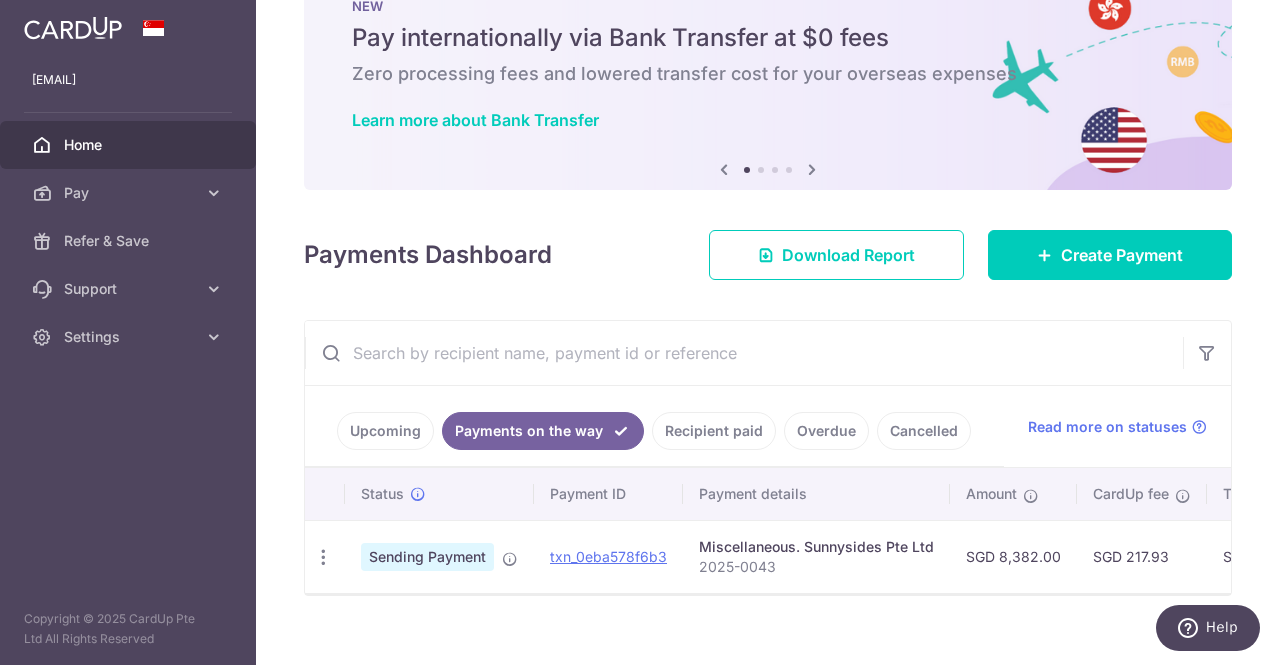 scroll, scrollTop: 96, scrollLeft: 0, axis: vertical 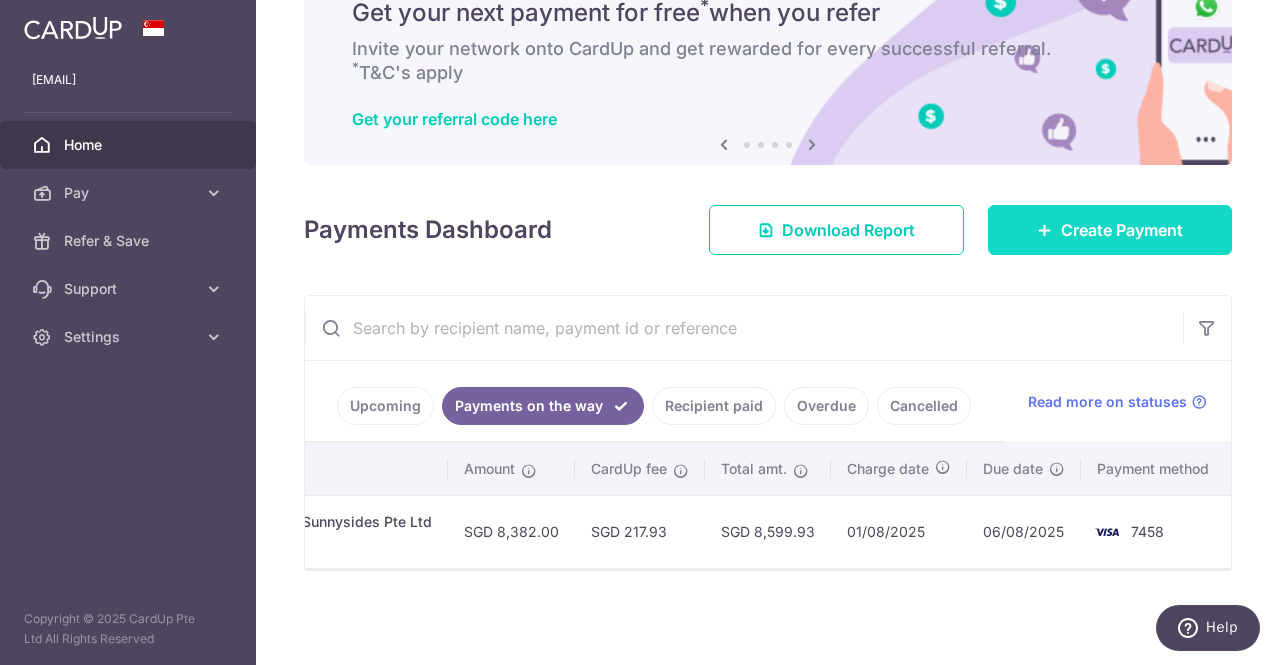 click on "Create Payment" at bounding box center [1122, 230] 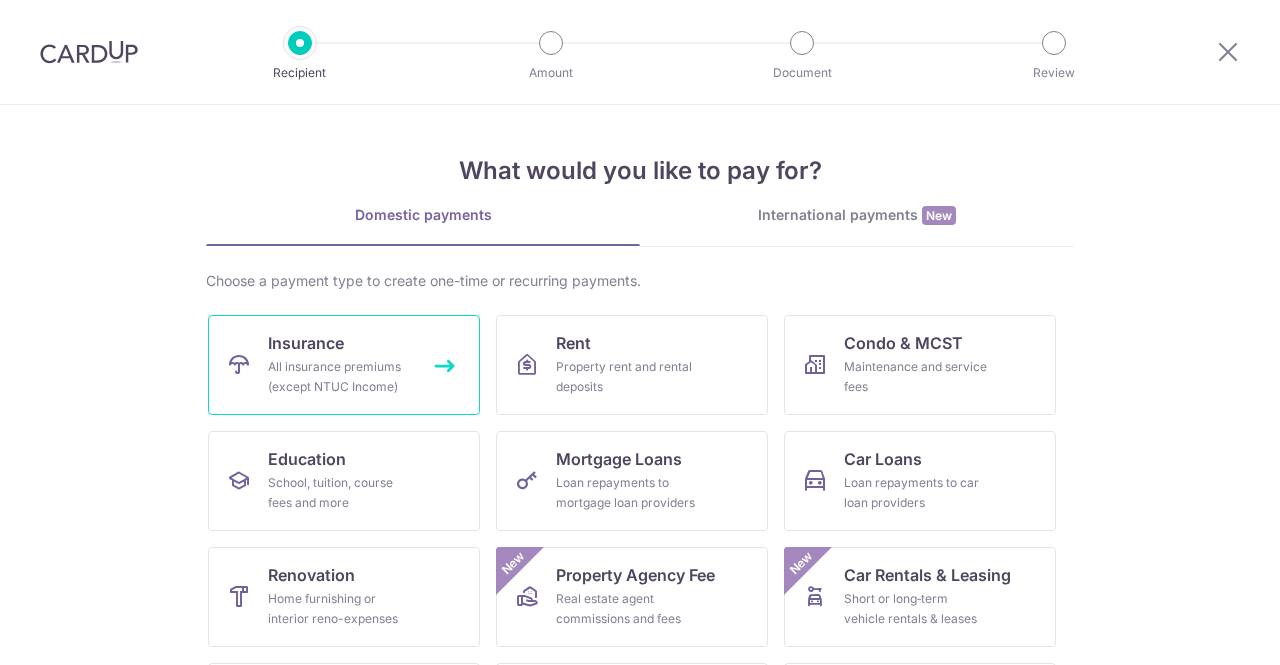 scroll, scrollTop: 0, scrollLeft: 0, axis: both 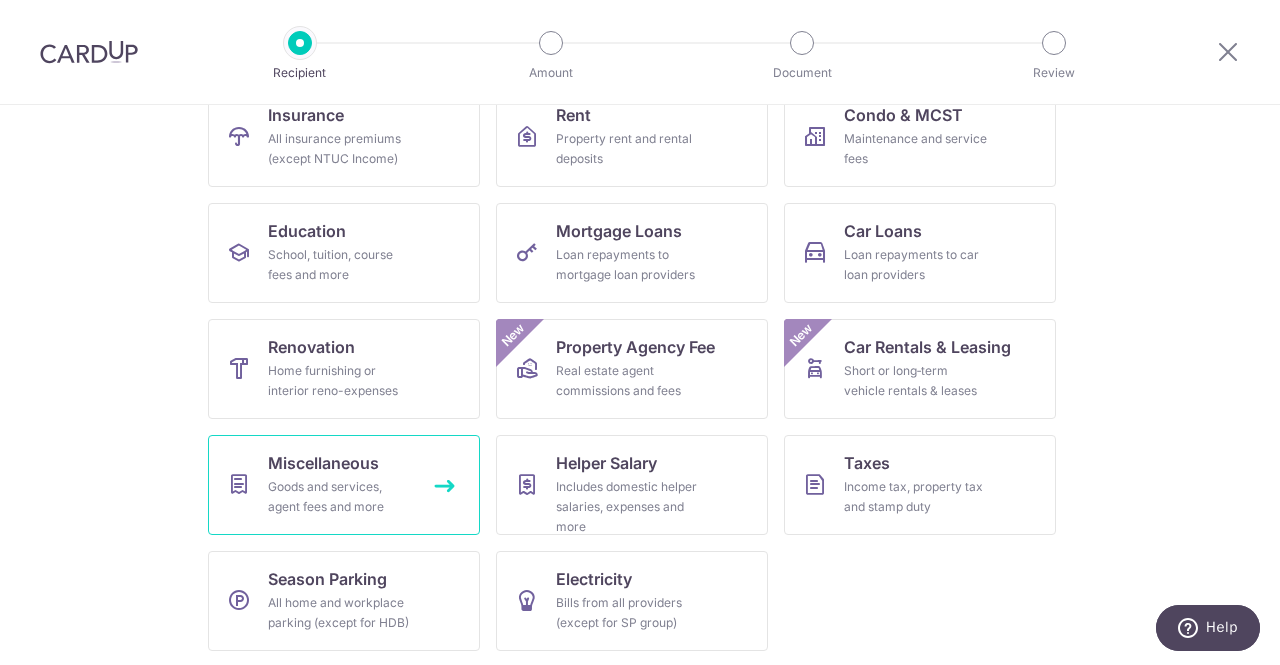 click on "Goods and services, agent fees and more" at bounding box center [340, 497] 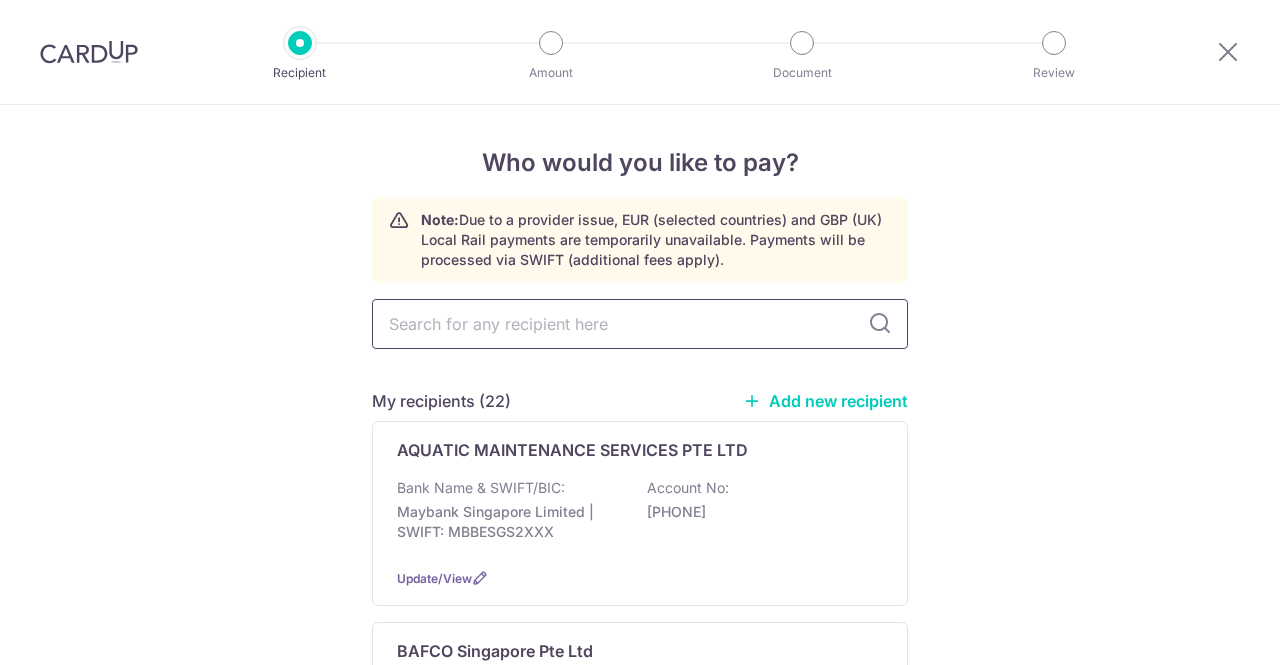 scroll, scrollTop: 0, scrollLeft: 0, axis: both 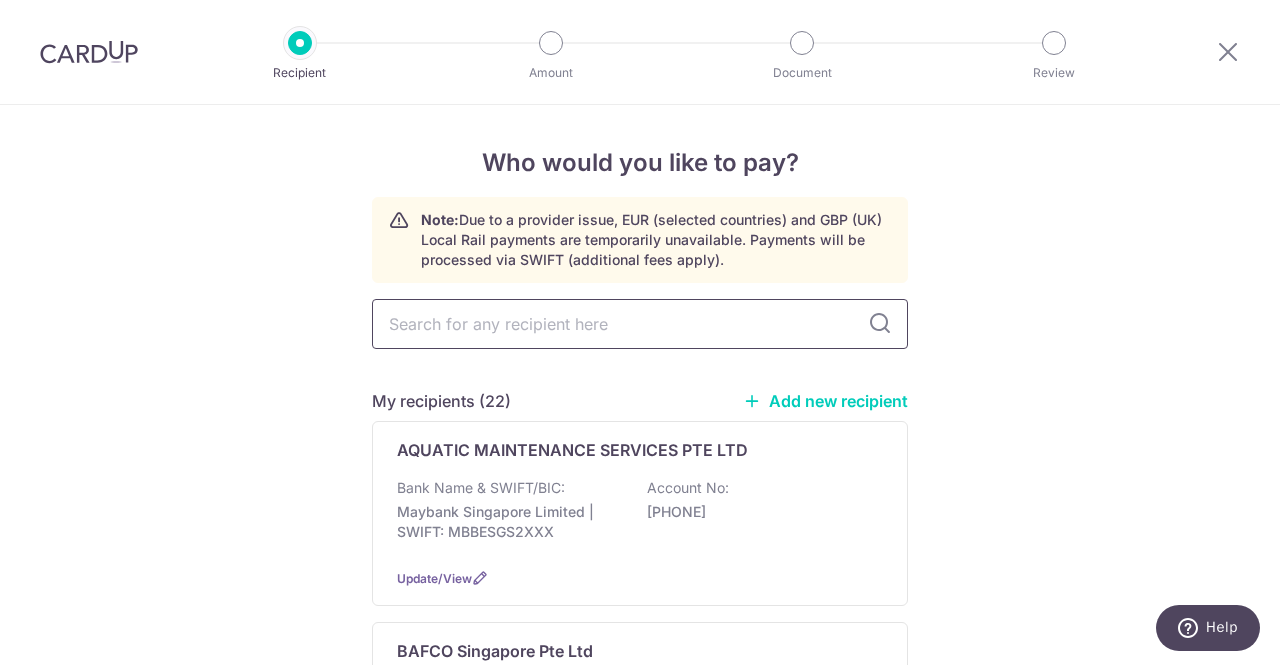 click at bounding box center (640, 324) 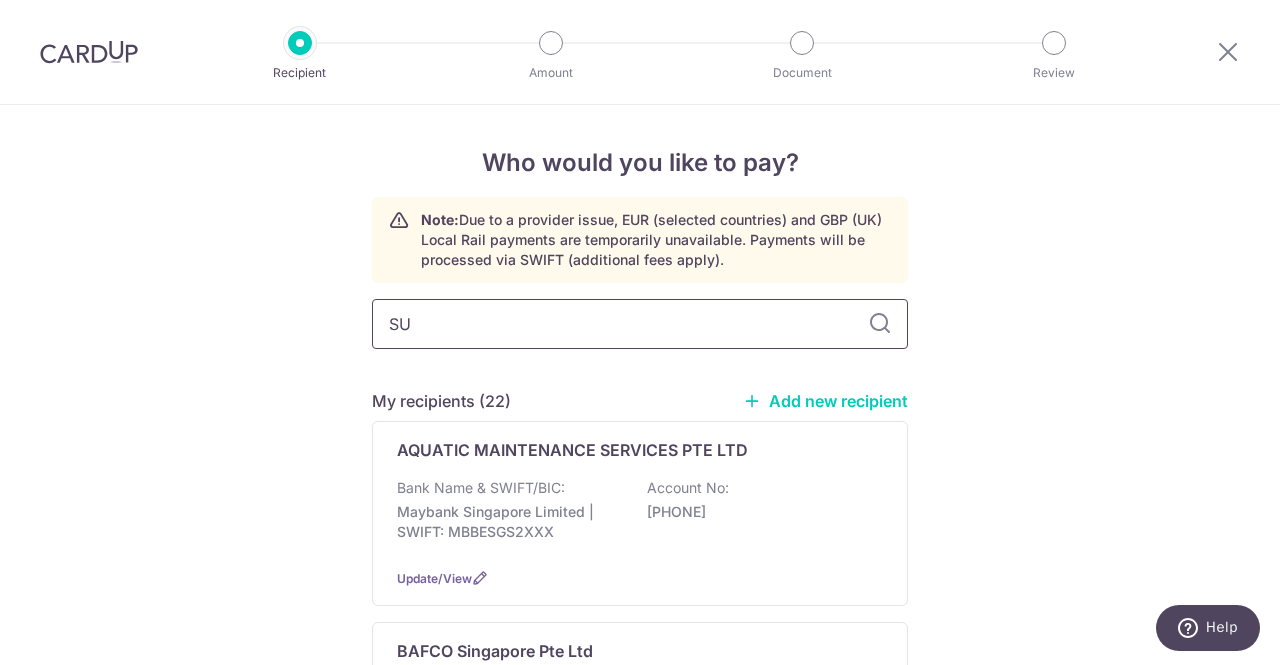 click on "SU" at bounding box center [640, 324] 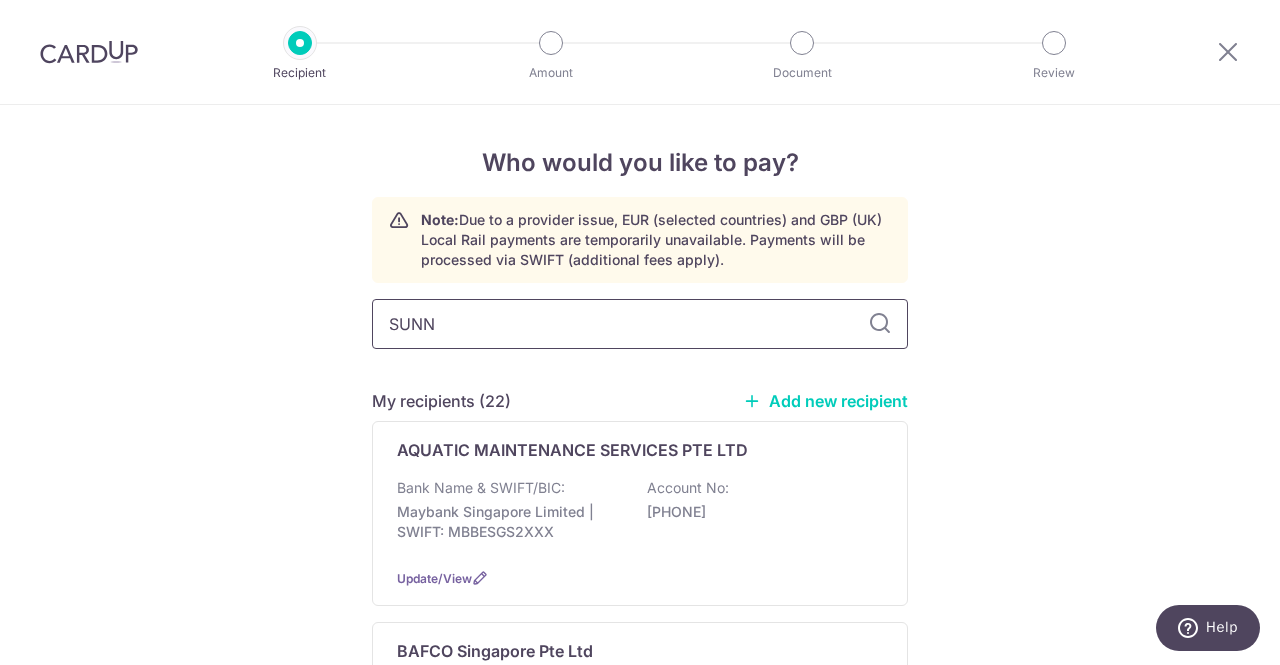 type on "SUNNY" 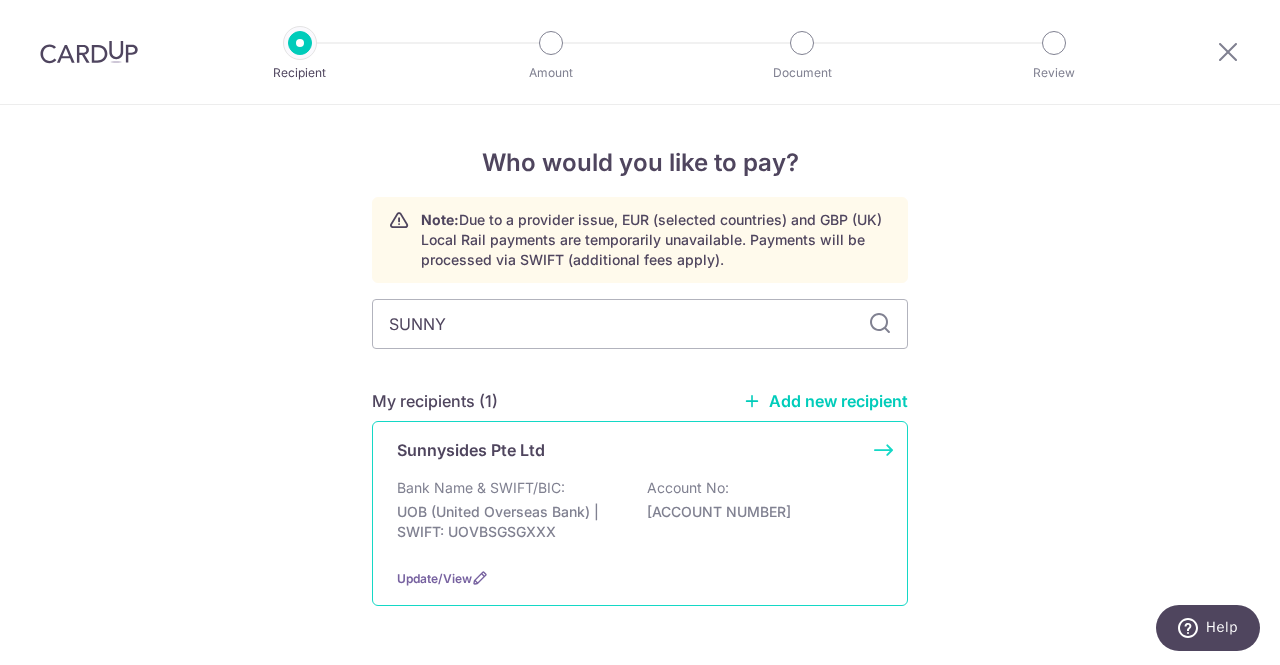 click on "Bank Name & SWIFT/BIC:
UOB (United Overseas Bank) | SWIFT: UOVBSGSGXXX
Account No:
3643262183" at bounding box center [640, 515] 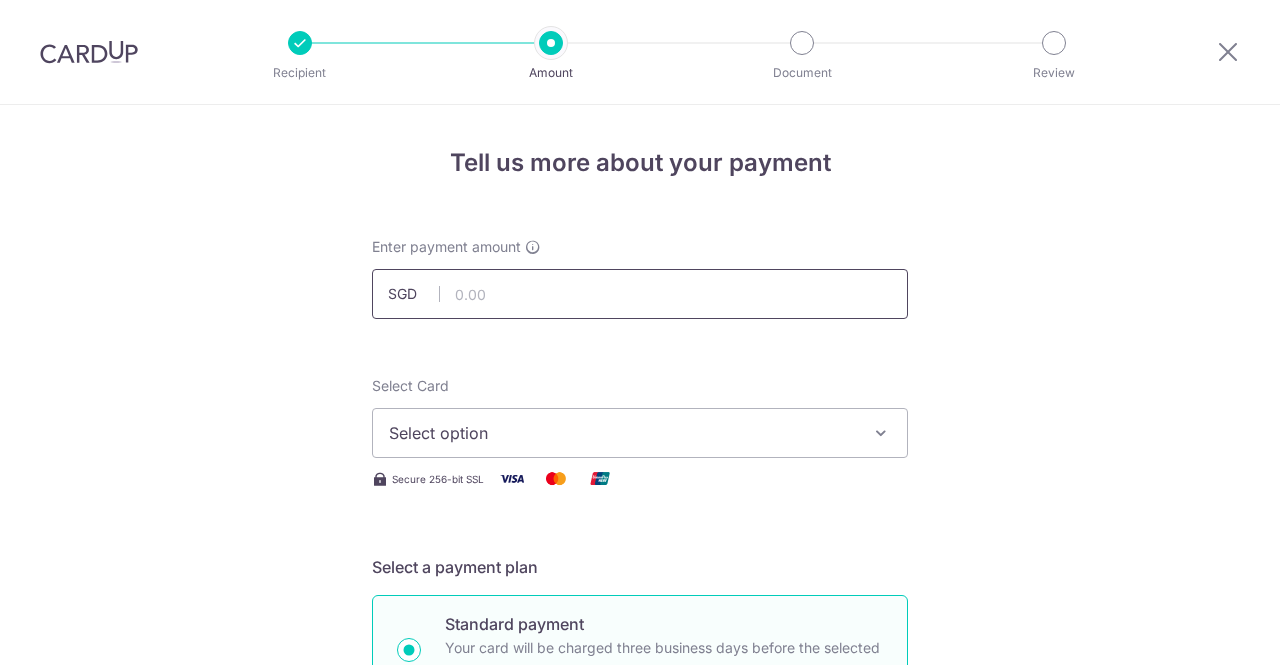 click at bounding box center (640, 294) 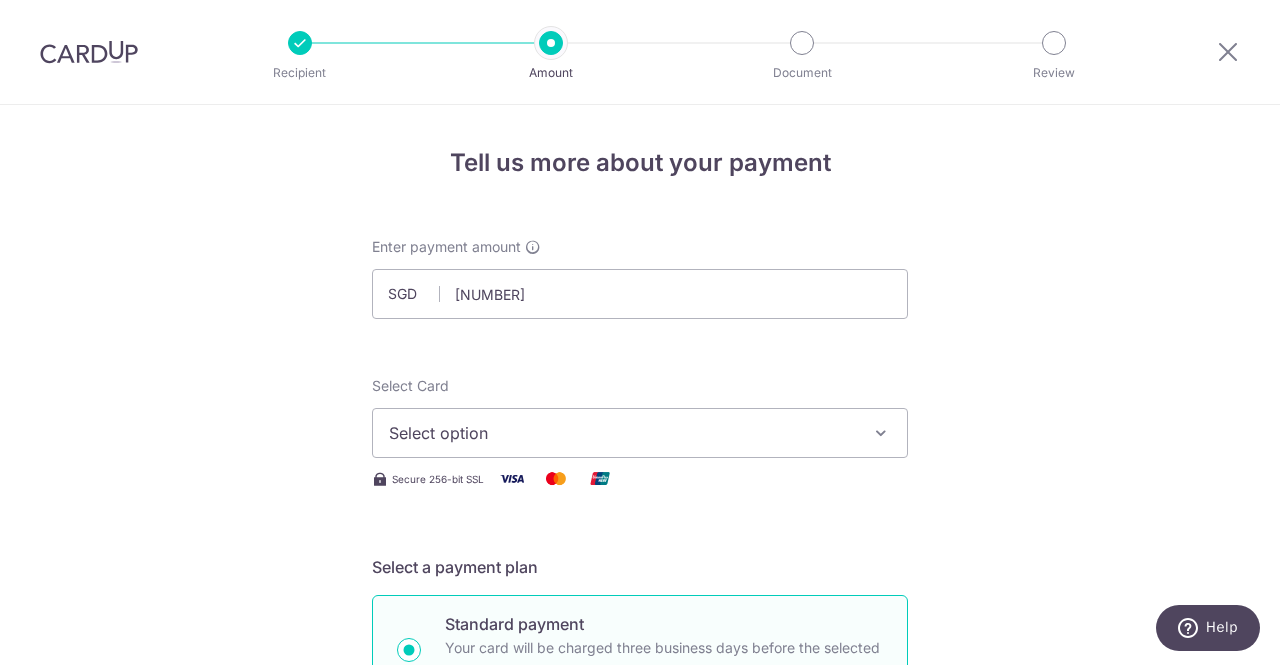 type on "[CURRENCY] [NUMBER]" 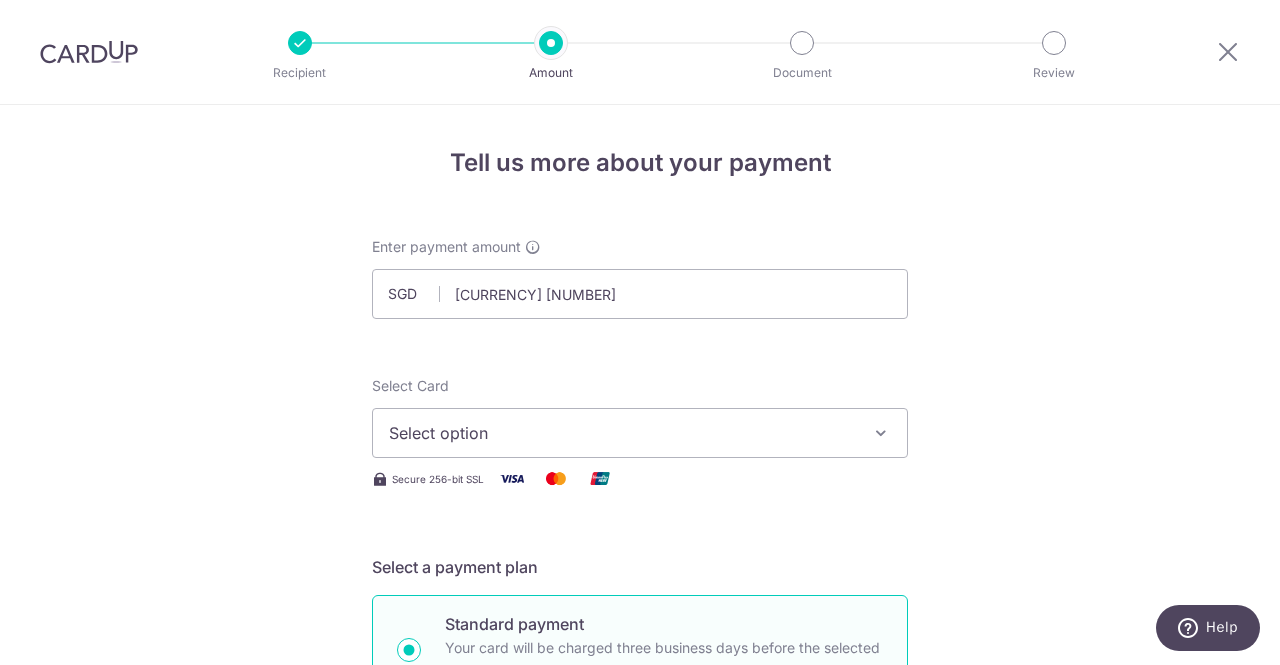 click on "Enter payment amount
SGD
[CURRENCY] [NUMBER]
[NUMBER]
Select Card
Select option
Add credit card
Your Cards
[CREDIT_CARD]
**** 7458
**** 1021
Secure 256-bit SSL
Text
New card details
Card
Secure 256-bit SSL" at bounding box center [640, 1028] 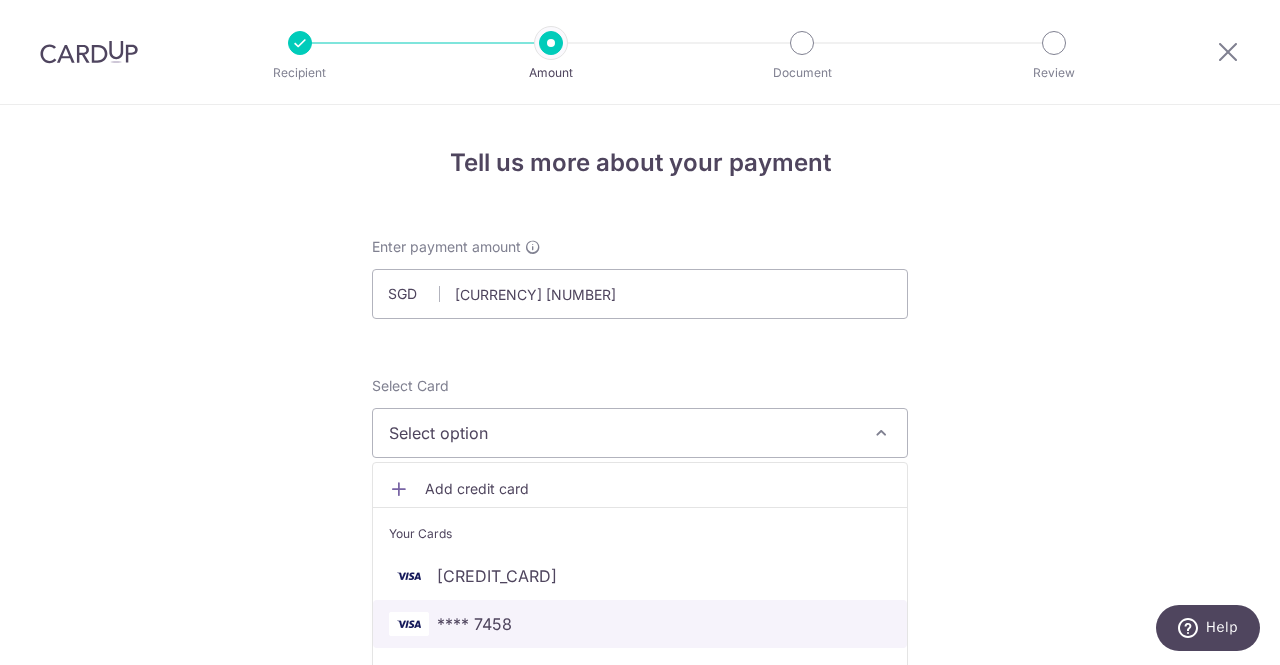 click on "**** 7458" at bounding box center (640, 624) 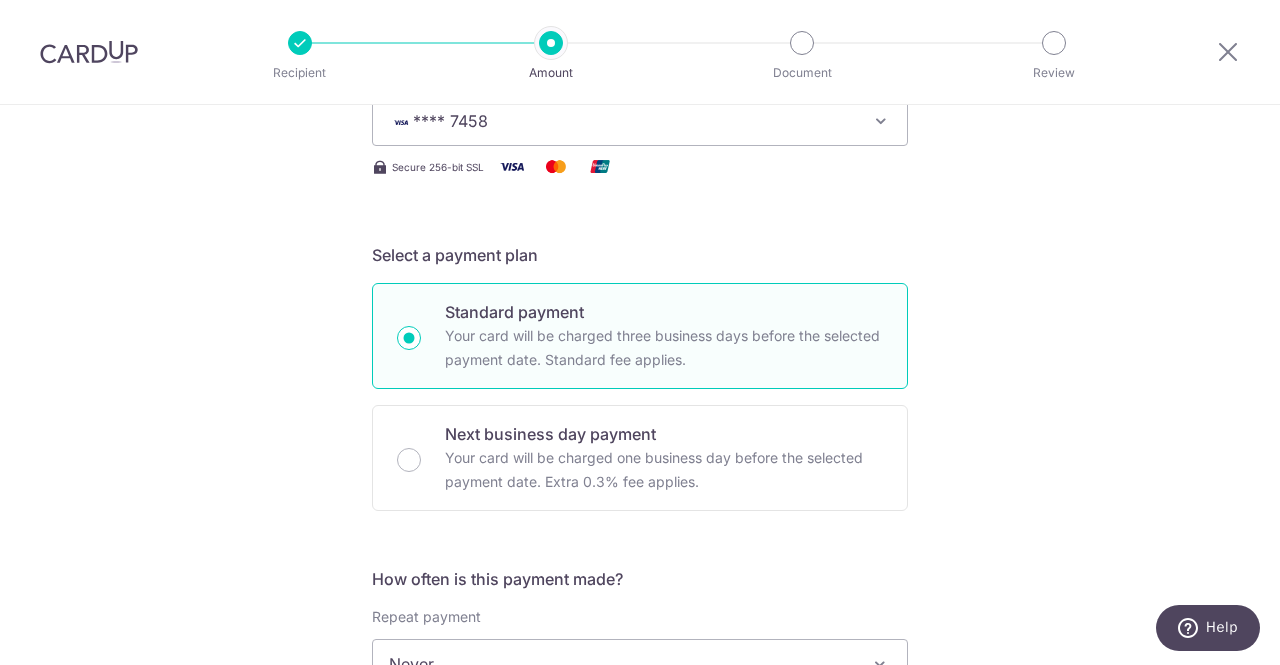 scroll, scrollTop: 692, scrollLeft: 0, axis: vertical 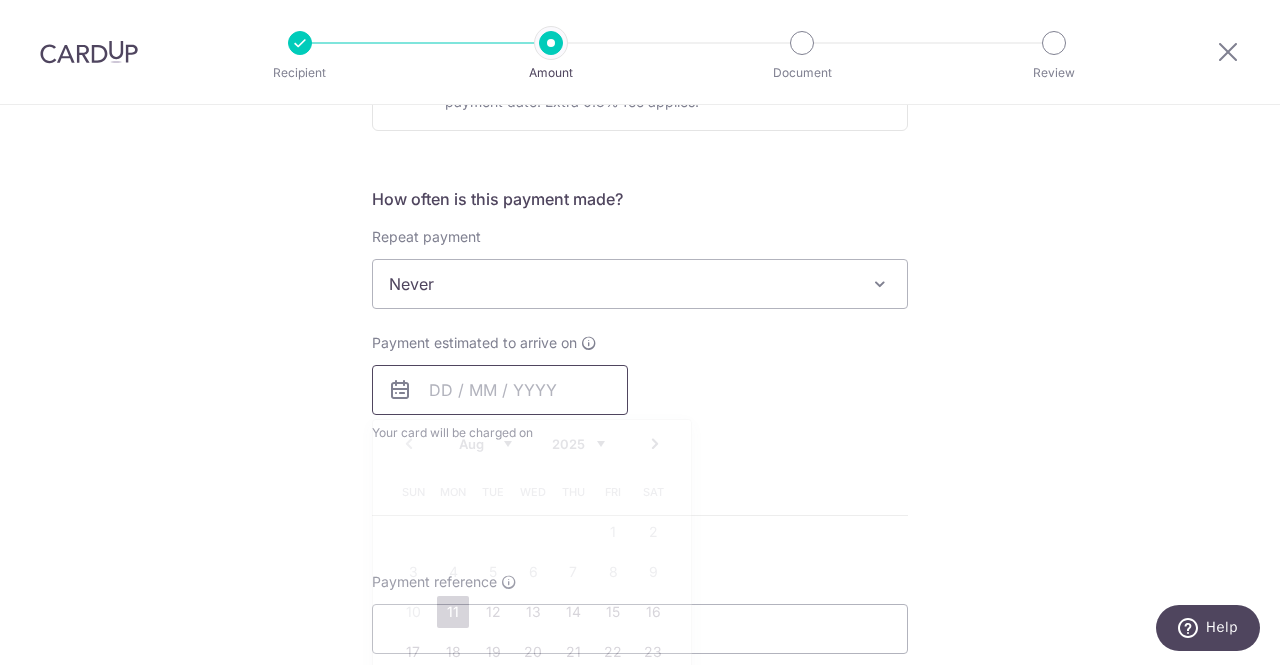 click at bounding box center [500, 390] 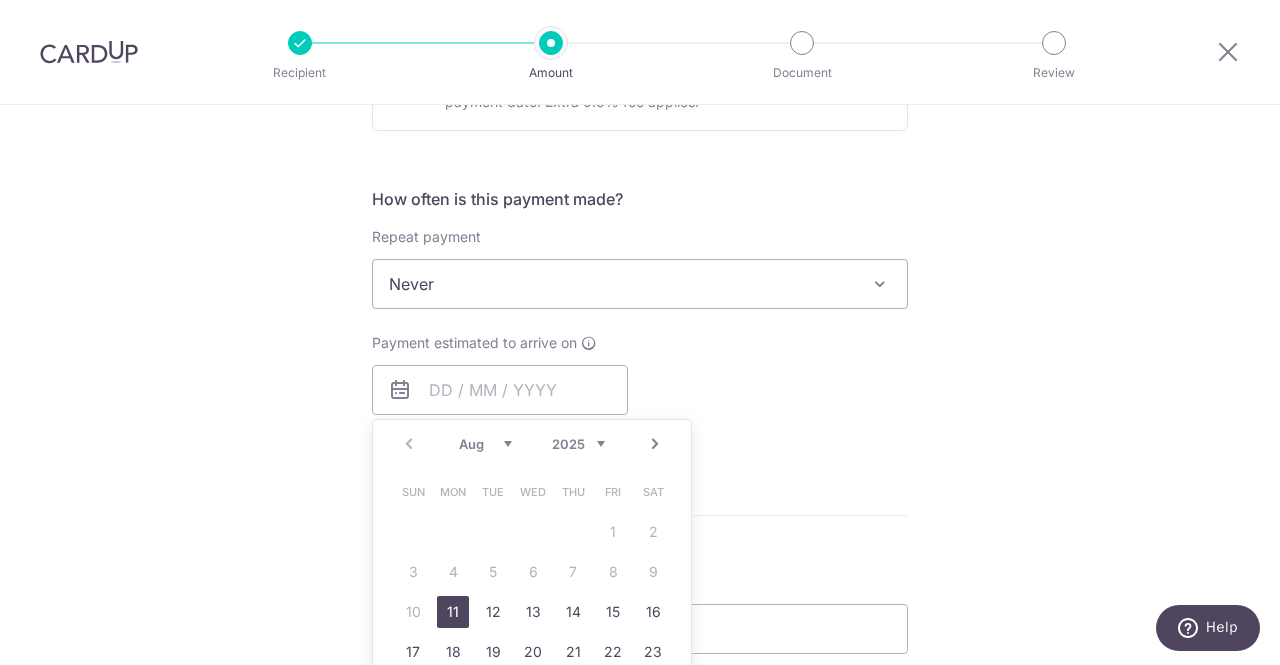 click on "11" at bounding box center [453, 612] 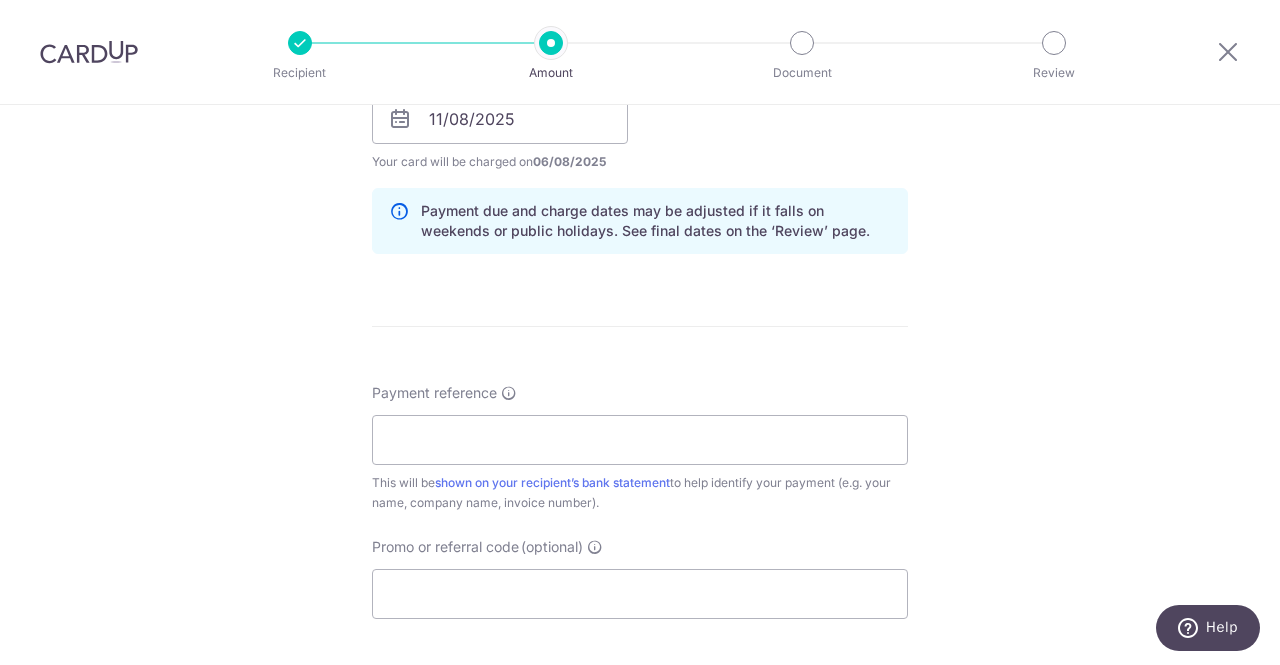 scroll, scrollTop: 1034, scrollLeft: 0, axis: vertical 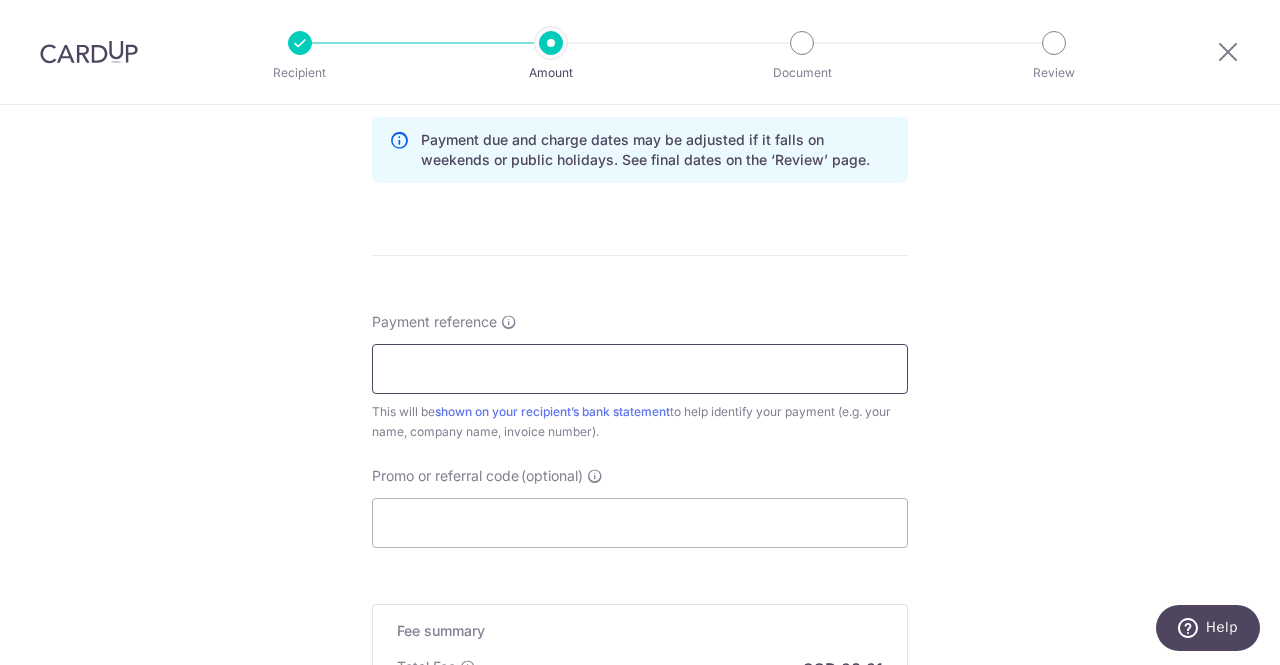click on "Payment reference" at bounding box center [640, 369] 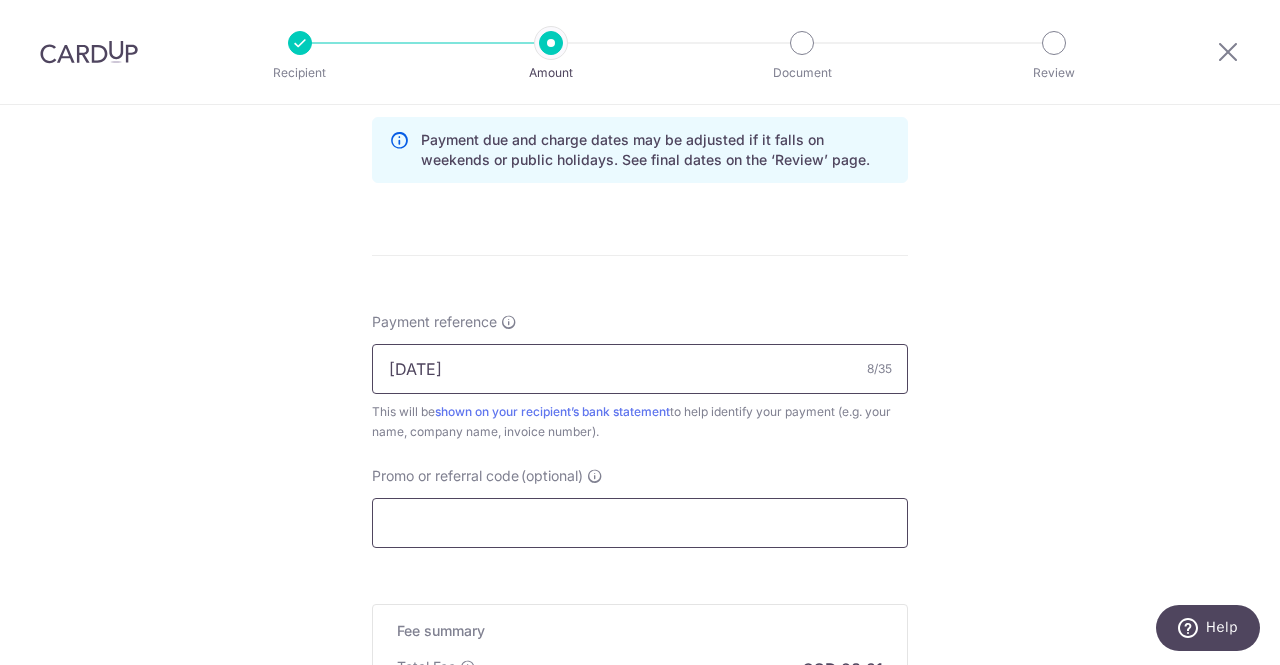 scroll, scrollTop: 1326, scrollLeft: 0, axis: vertical 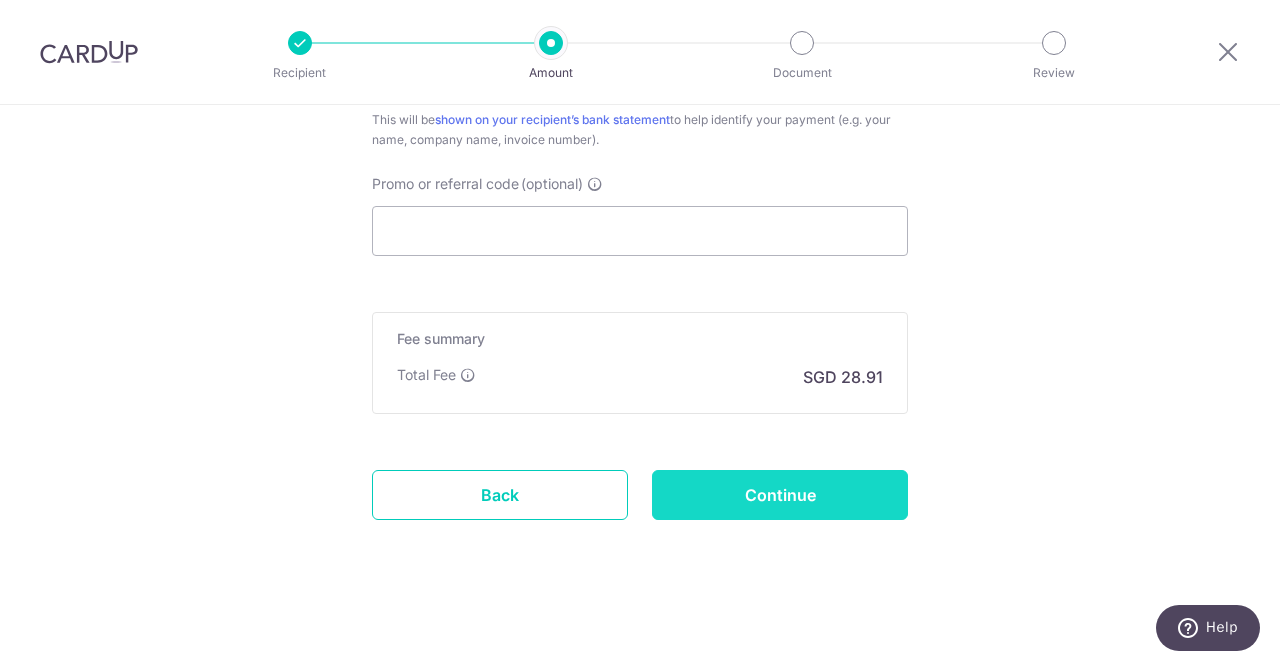 type on "20250055" 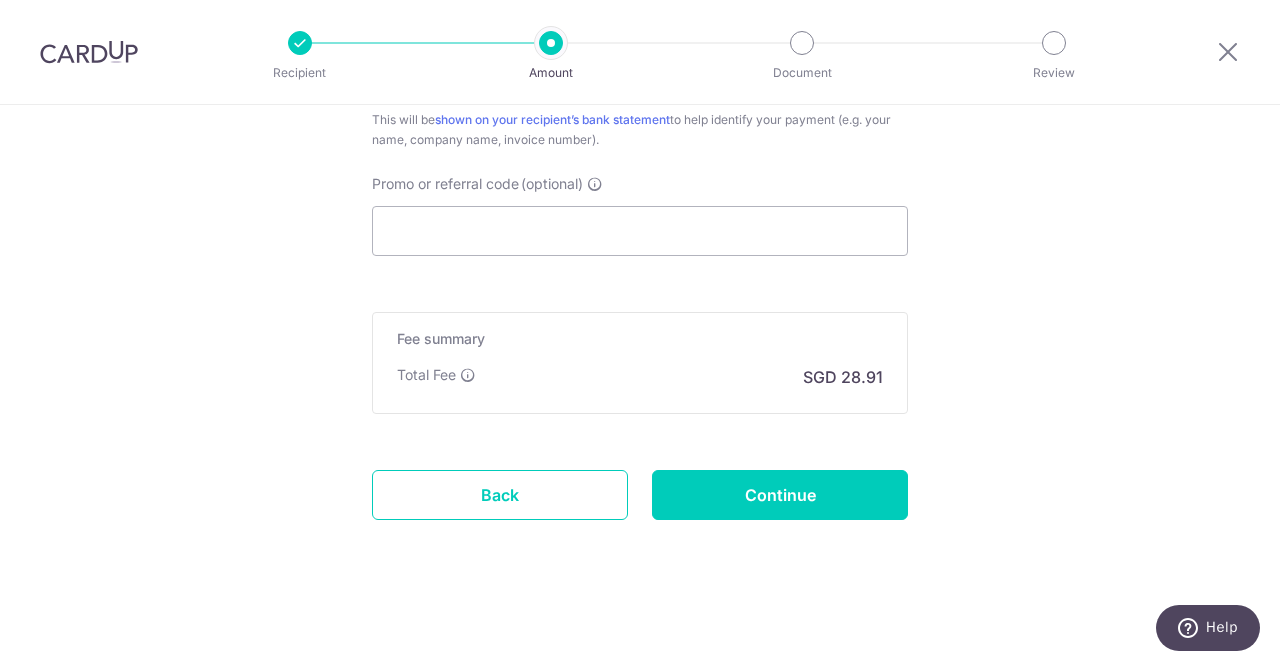 type on "Create Schedule" 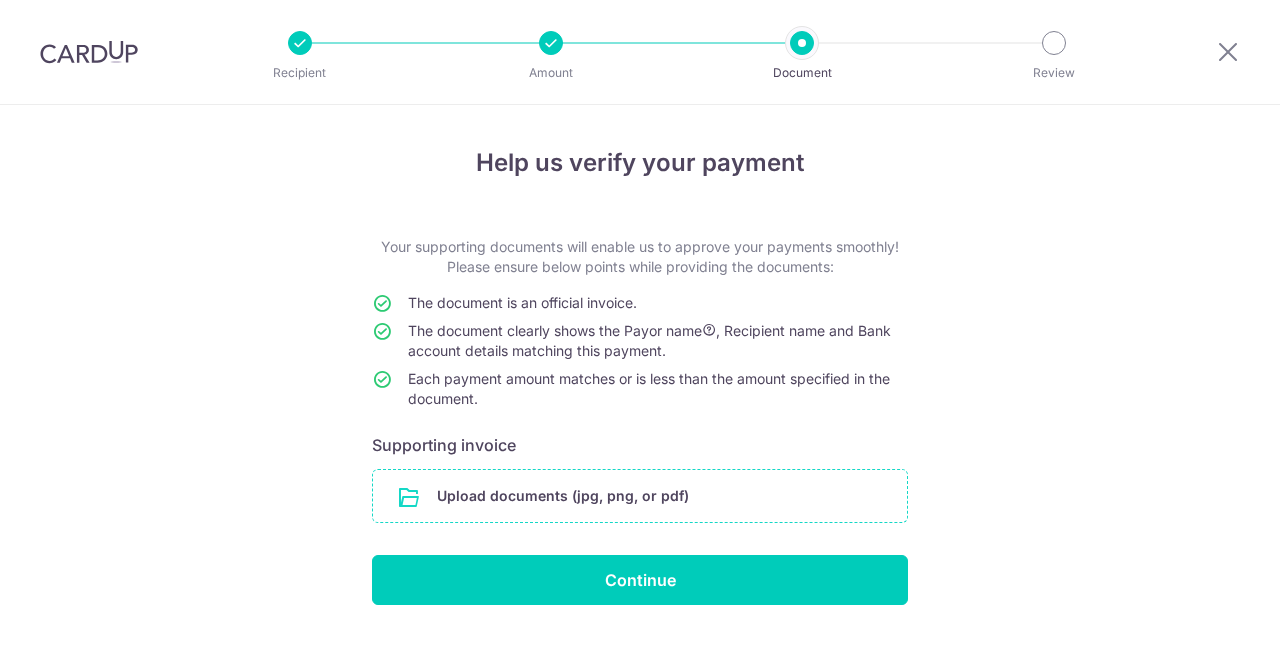 scroll, scrollTop: 0, scrollLeft: 0, axis: both 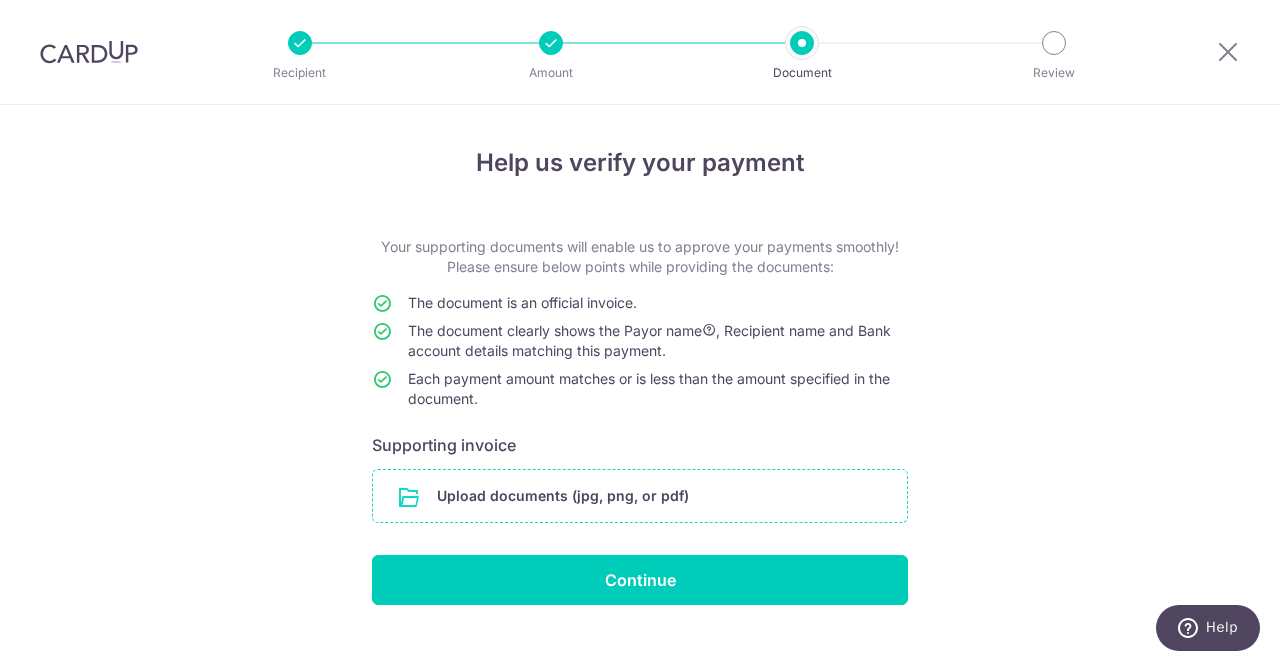 click at bounding box center [640, 496] 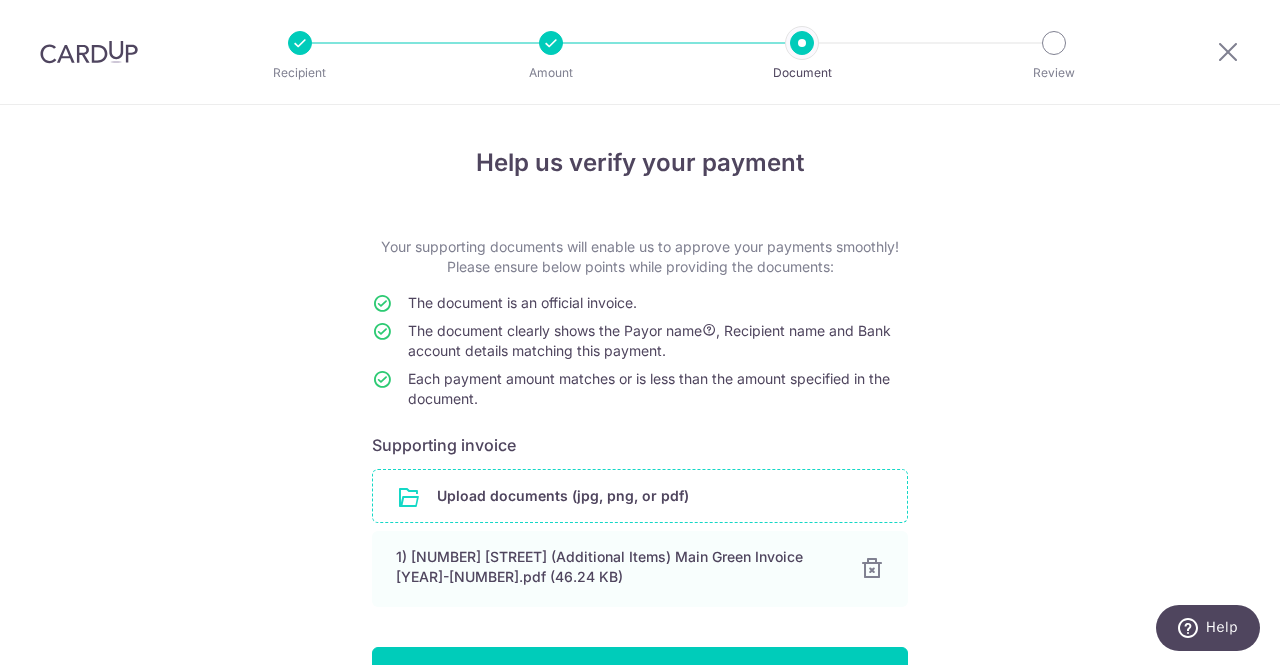 scroll, scrollTop: 124, scrollLeft: 0, axis: vertical 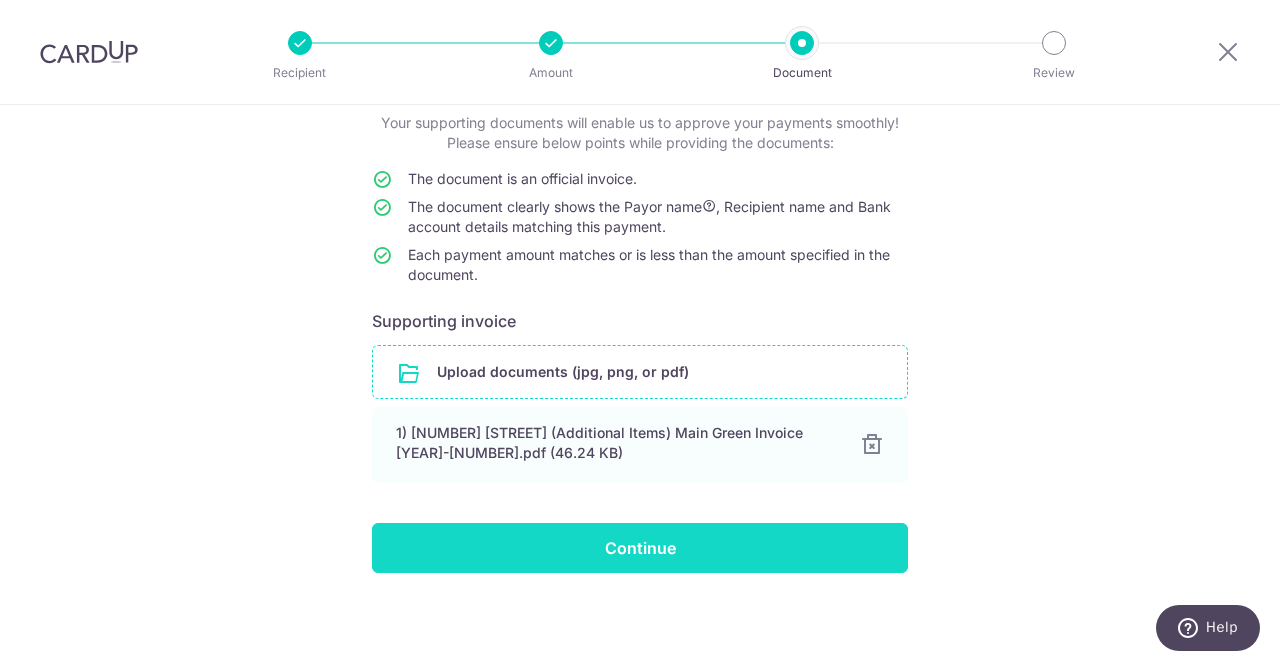 click on "Continue" at bounding box center [640, 548] 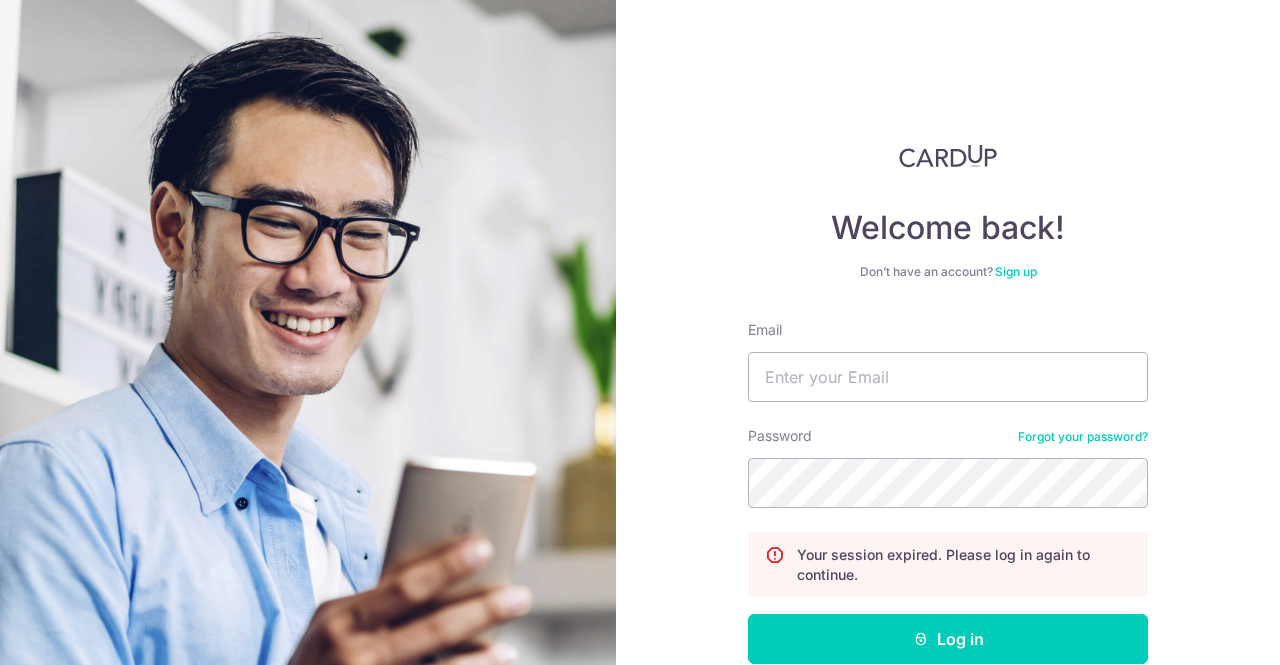 click on "Welcome back!
Don’t have an account?  Sign up
Email
Password
Forgot your password?
Your session expired. Please log in again to continue.
Log in
By continuing you agree to our
Privacy Policy
&  Terms Of Service
Didn't receive unlock details?
Haven't confirmed your email?" at bounding box center (948, 332) 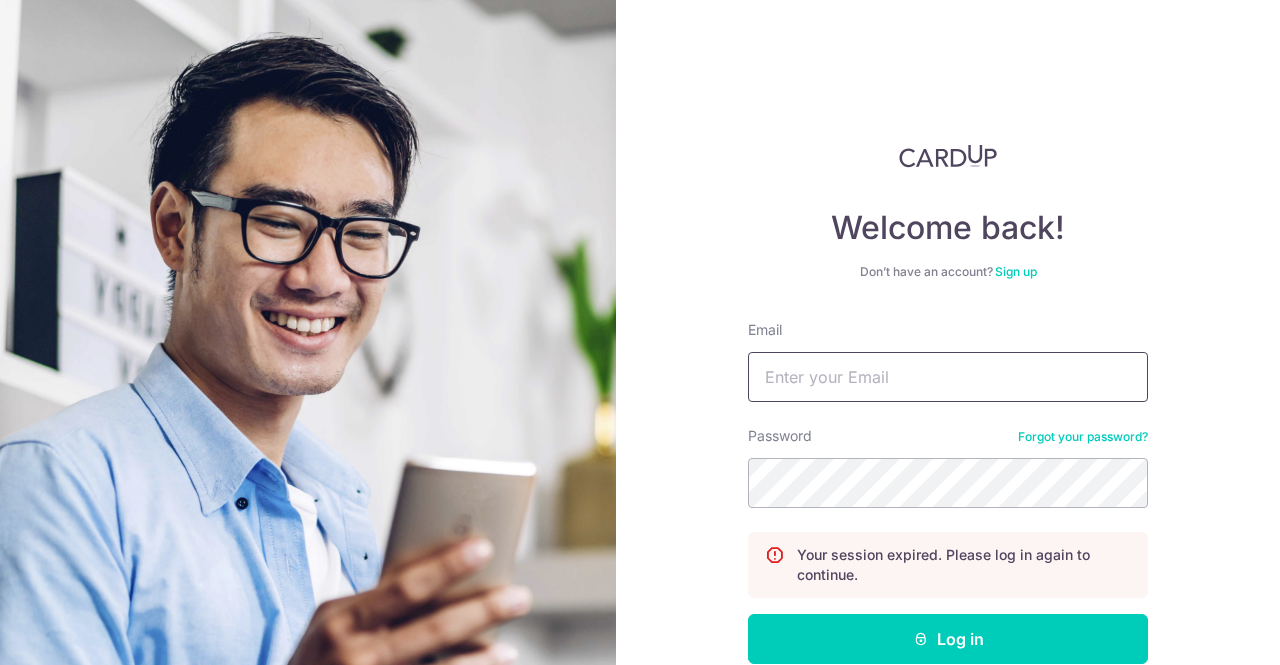 drag, startPoint x: 924, startPoint y: 384, endPoint x: 913, endPoint y: 397, distance: 17.029387 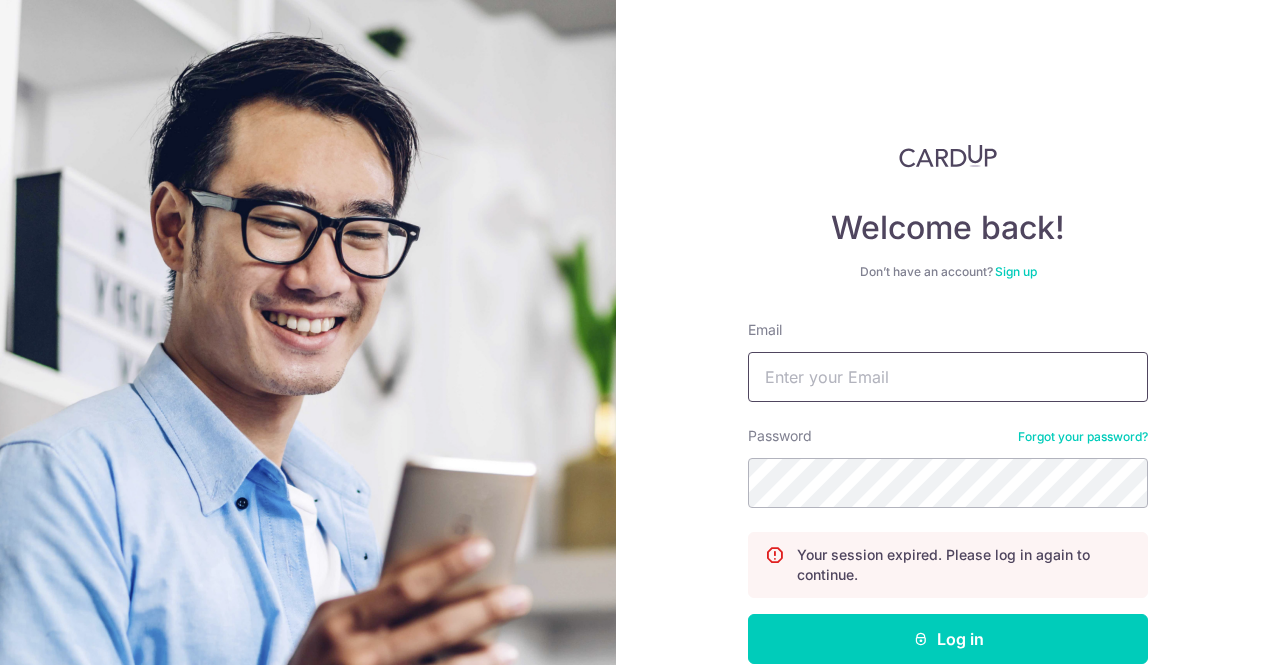 type on "cindy@willowlake.com.sg" 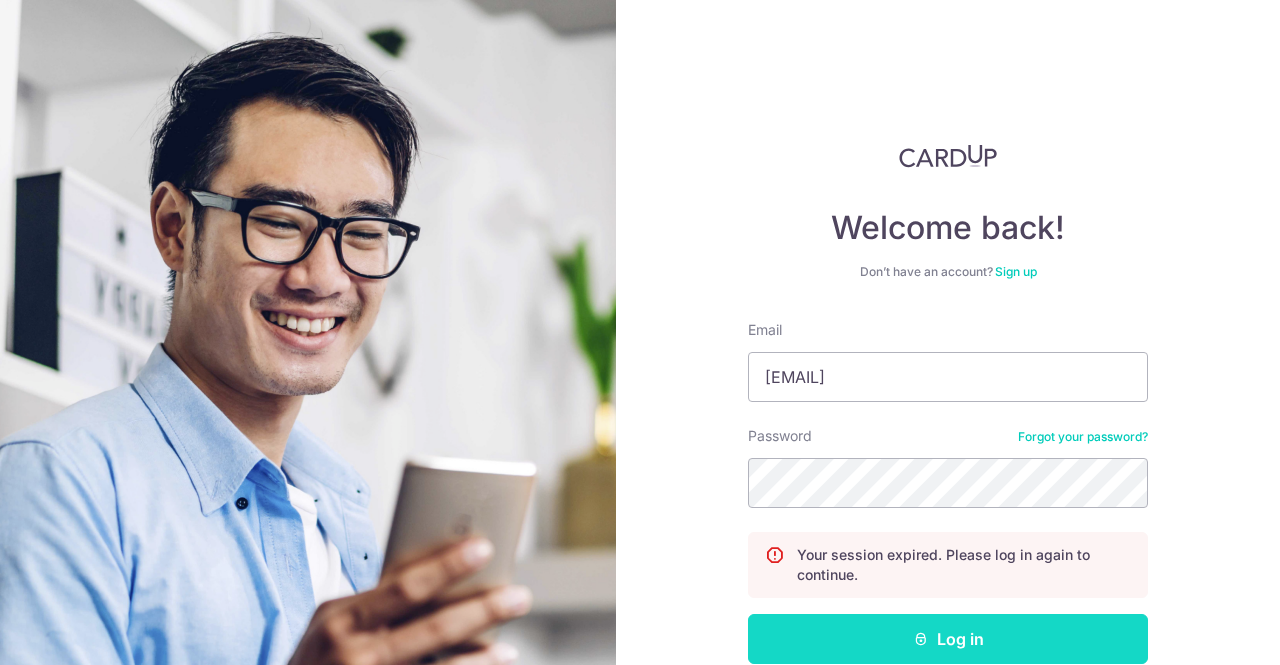 click at bounding box center (921, 639) 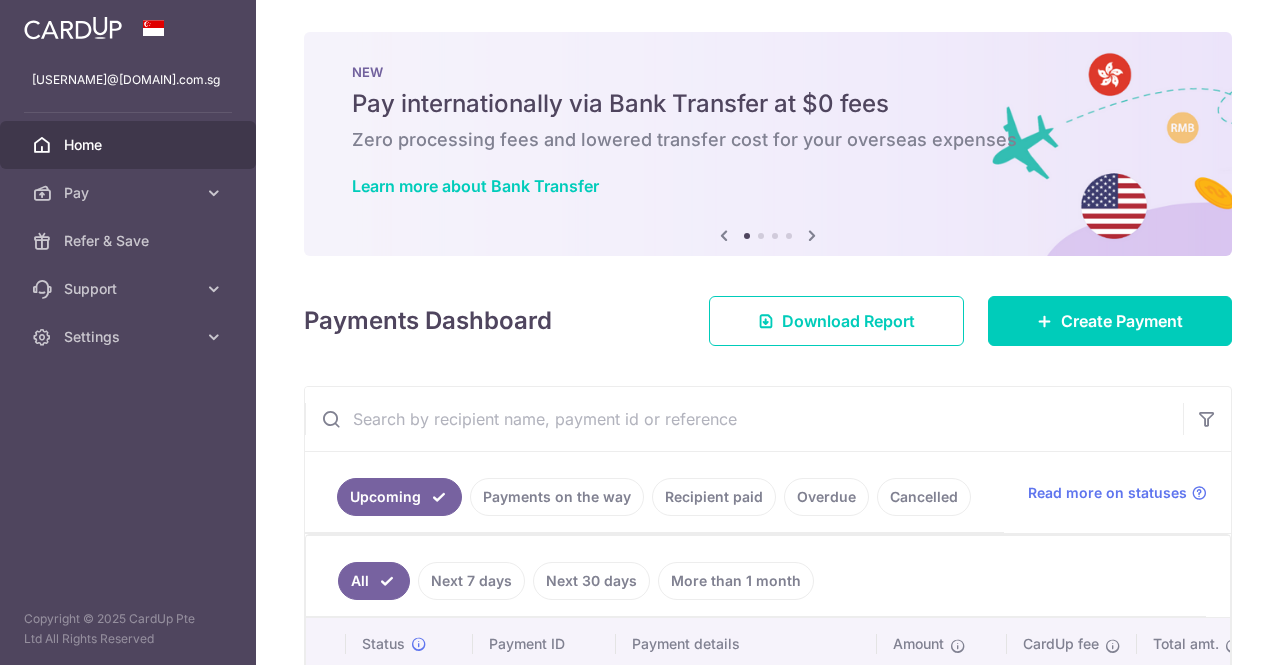scroll, scrollTop: 0, scrollLeft: 0, axis: both 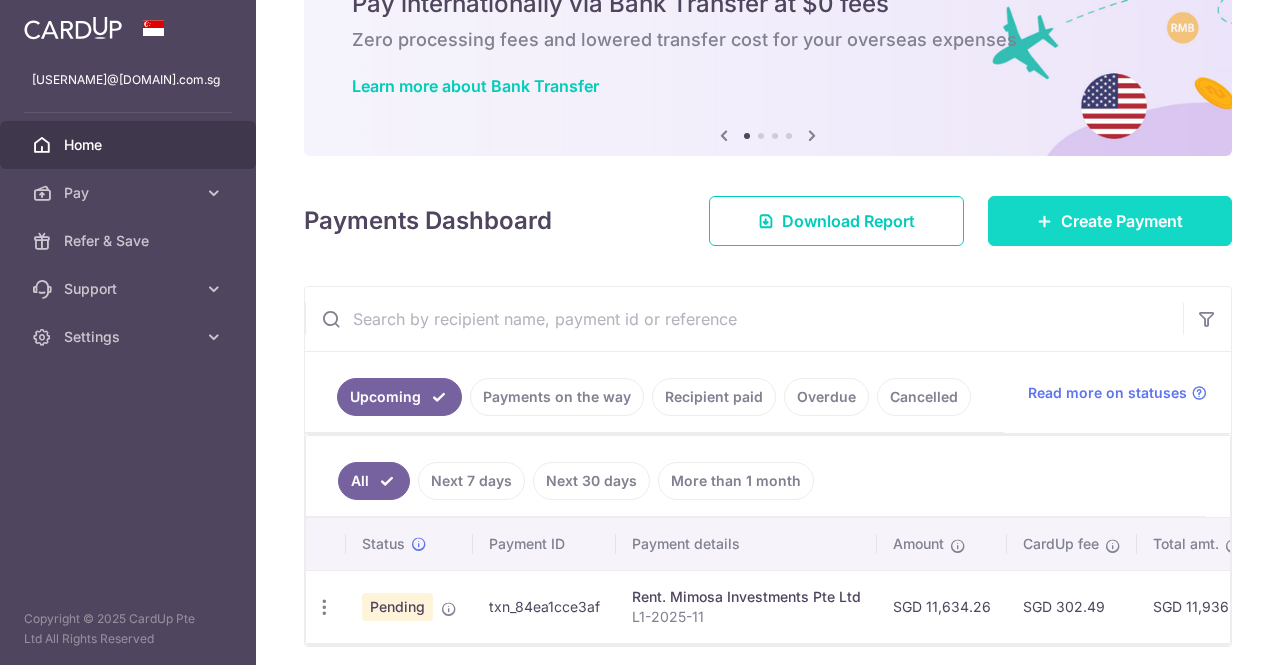 click on "Create Payment" at bounding box center (1122, 221) 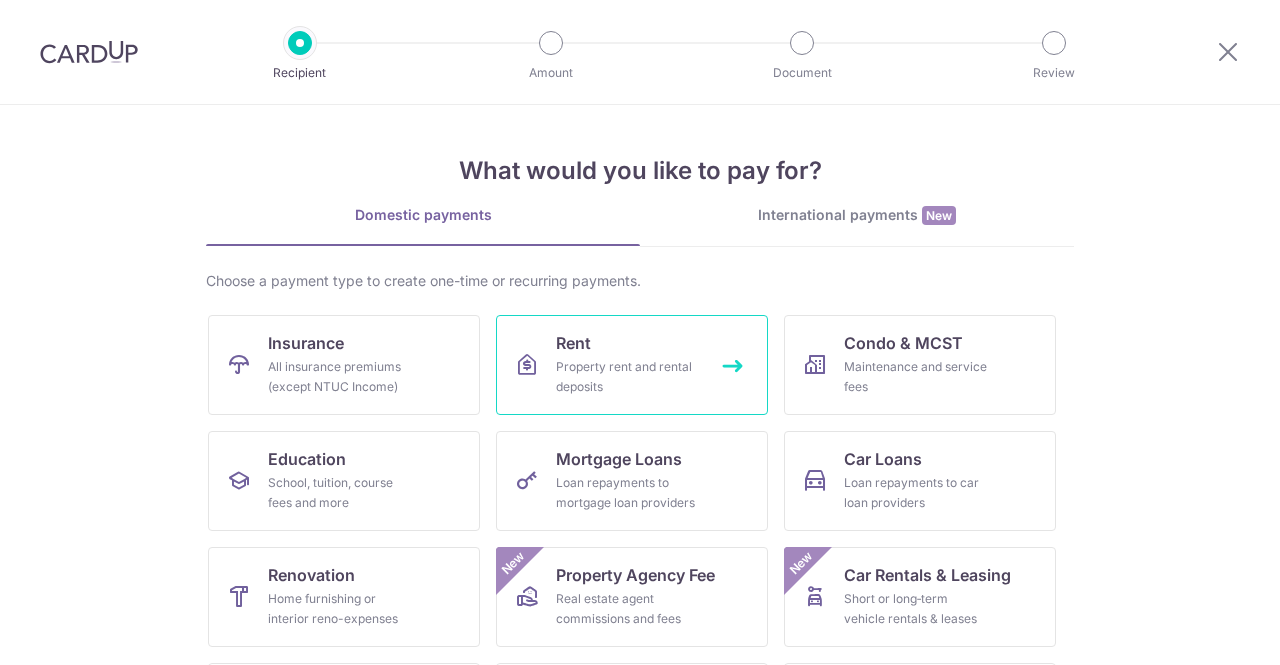 scroll, scrollTop: 0, scrollLeft: 0, axis: both 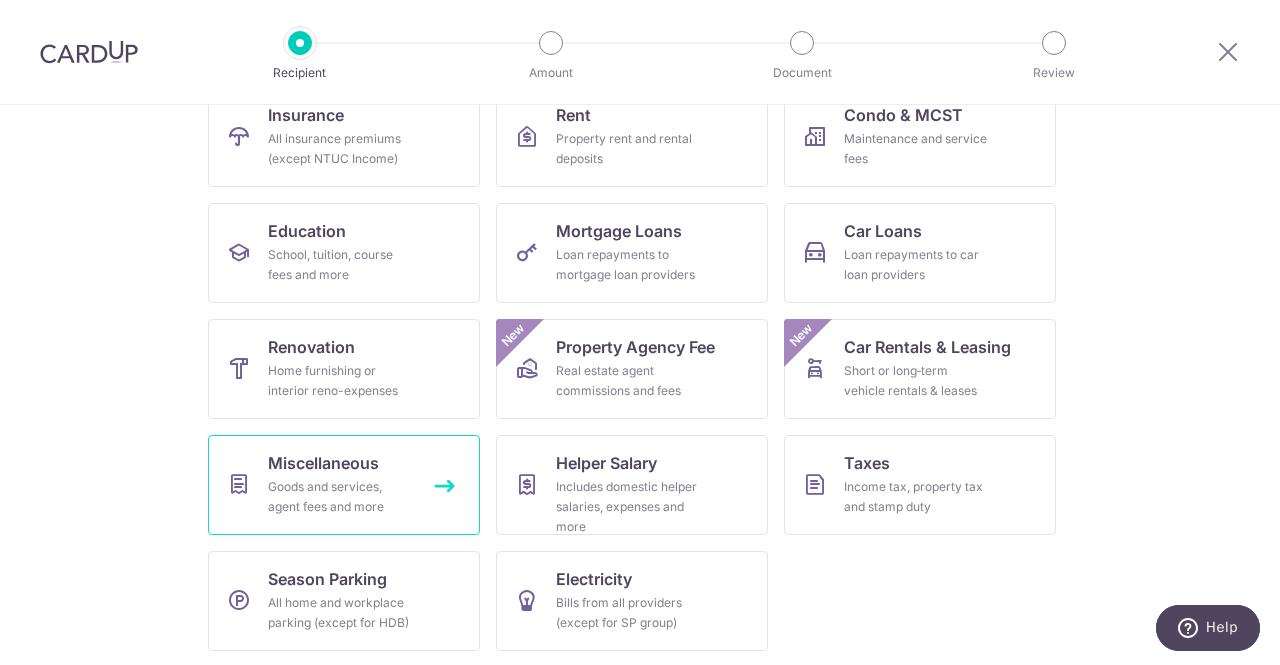 drag, startPoint x: 364, startPoint y: 494, endPoint x: 524, endPoint y: 444, distance: 167.63054 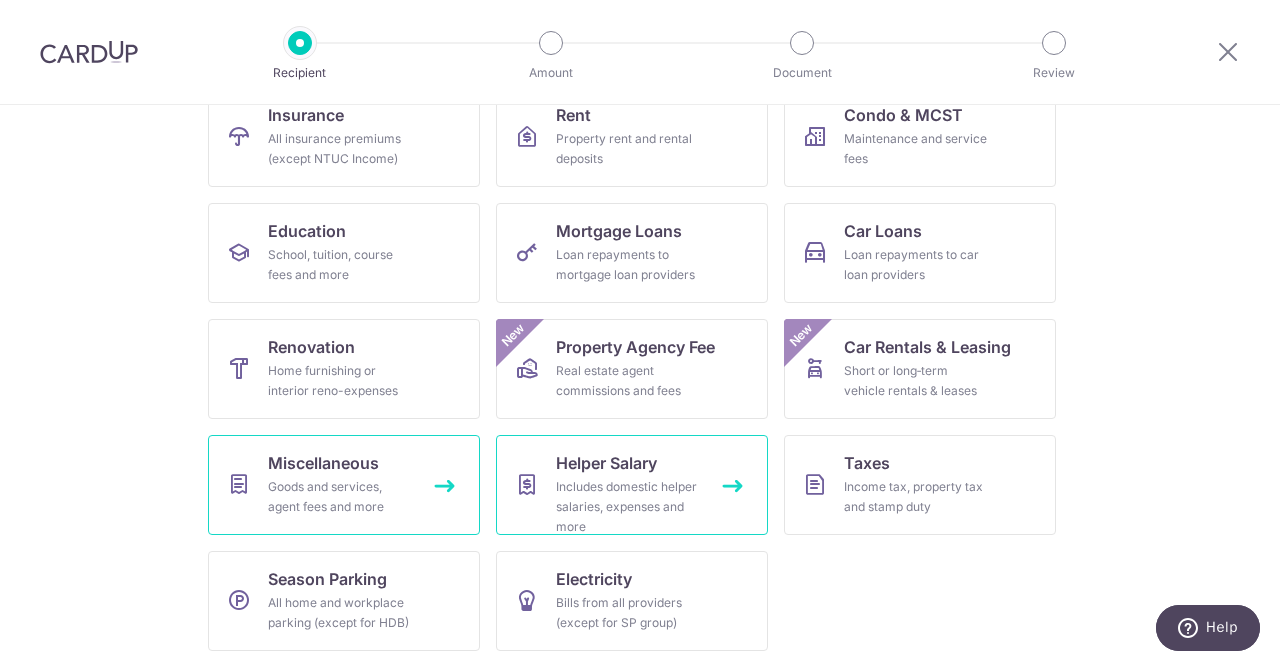 click on "Goods and services, agent fees and more" at bounding box center [340, 497] 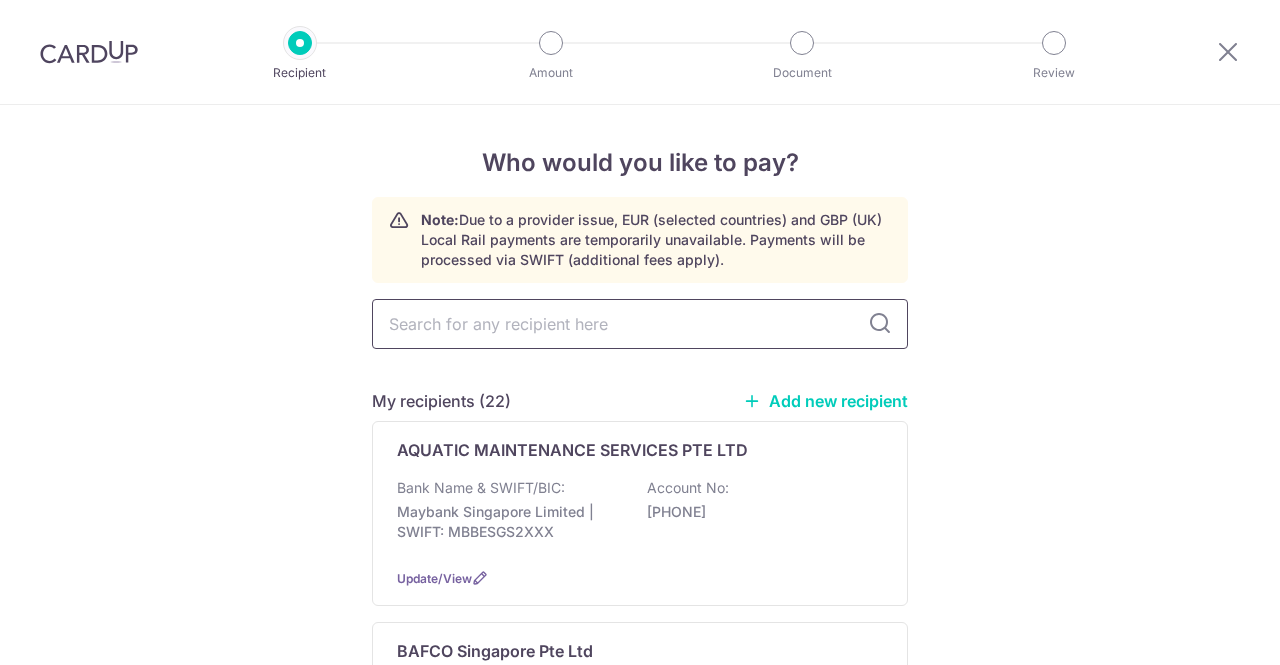 scroll, scrollTop: 0, scrollLeft: 0, axis: both 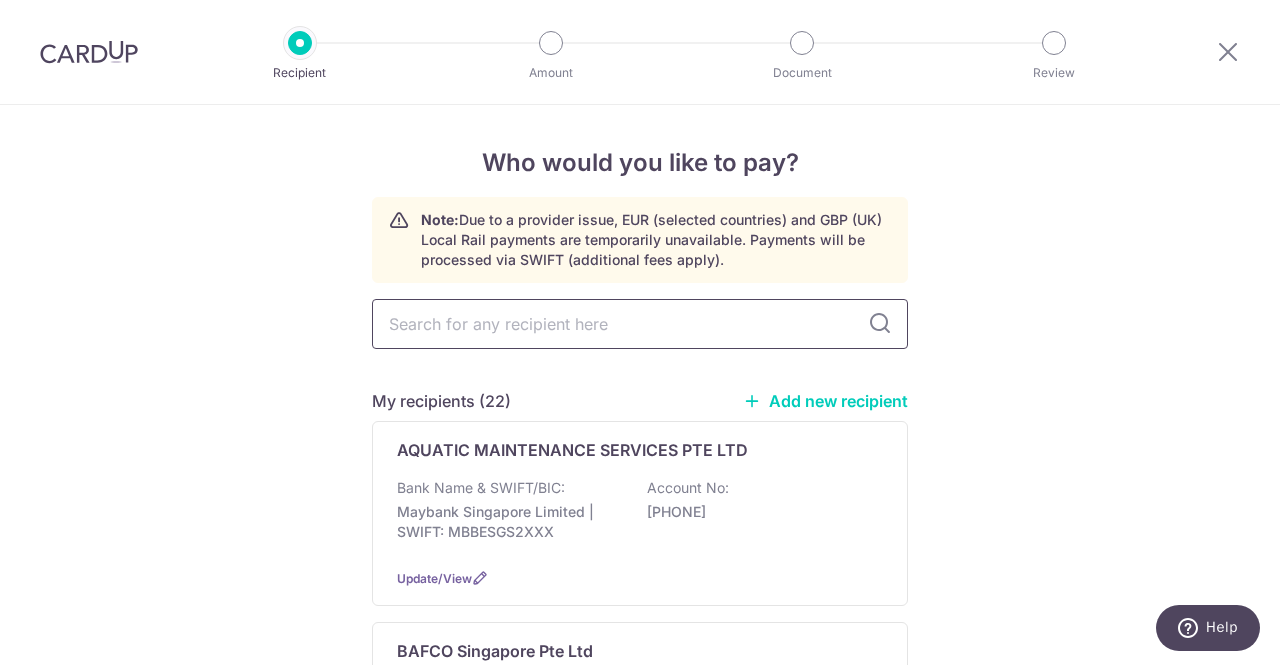 click at bounding box center (640, 324) 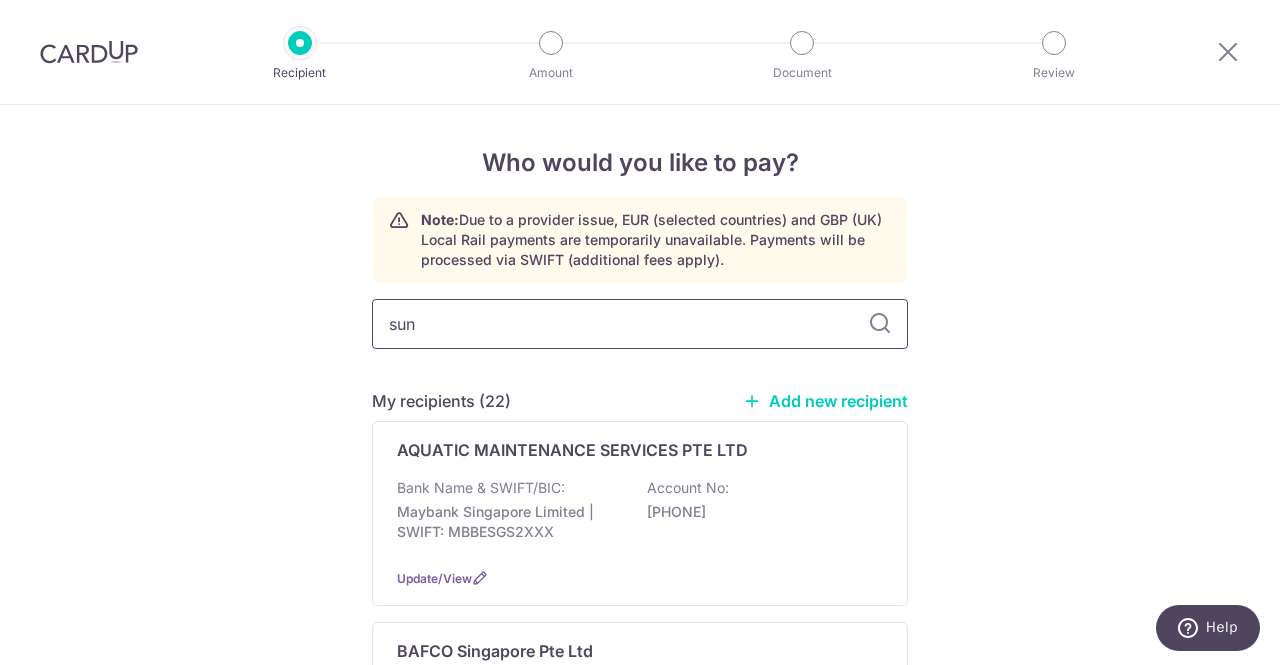 type on "sunn" 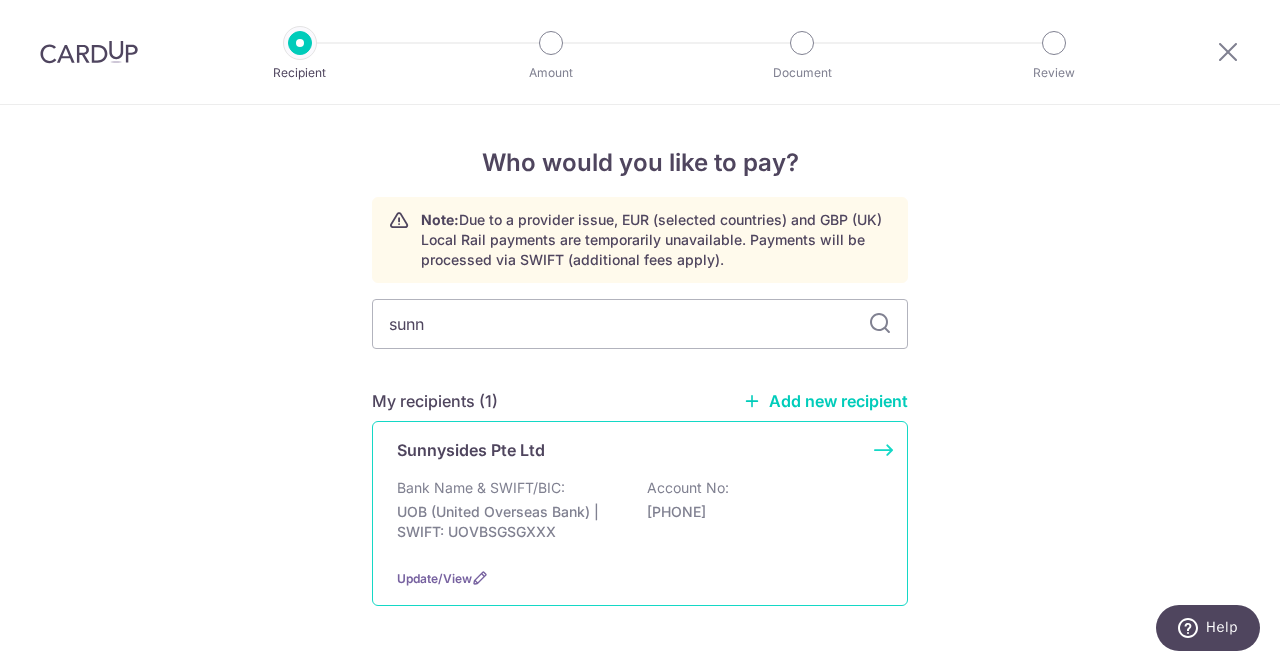 click on "Bank Name & SWIFT/BIC:" at bounding box center [481, 488] 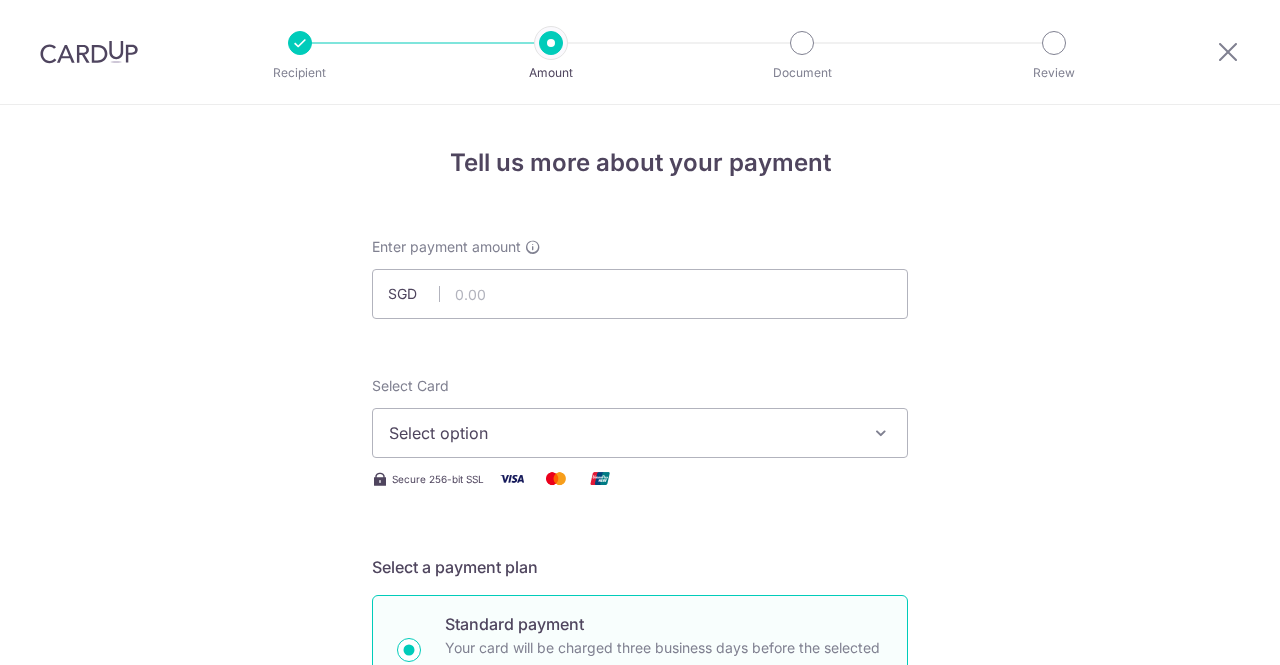 scroll, scrollTop: 0, scrollLeft: 0, axis: both 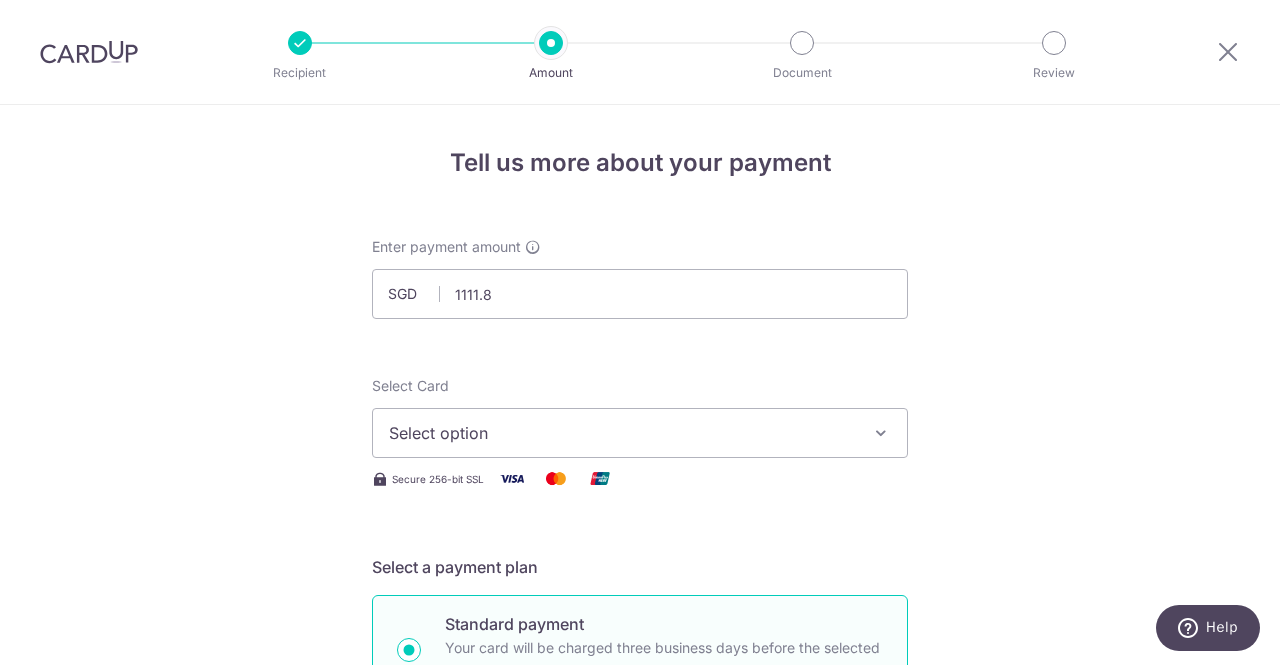 type on "1,111.80" 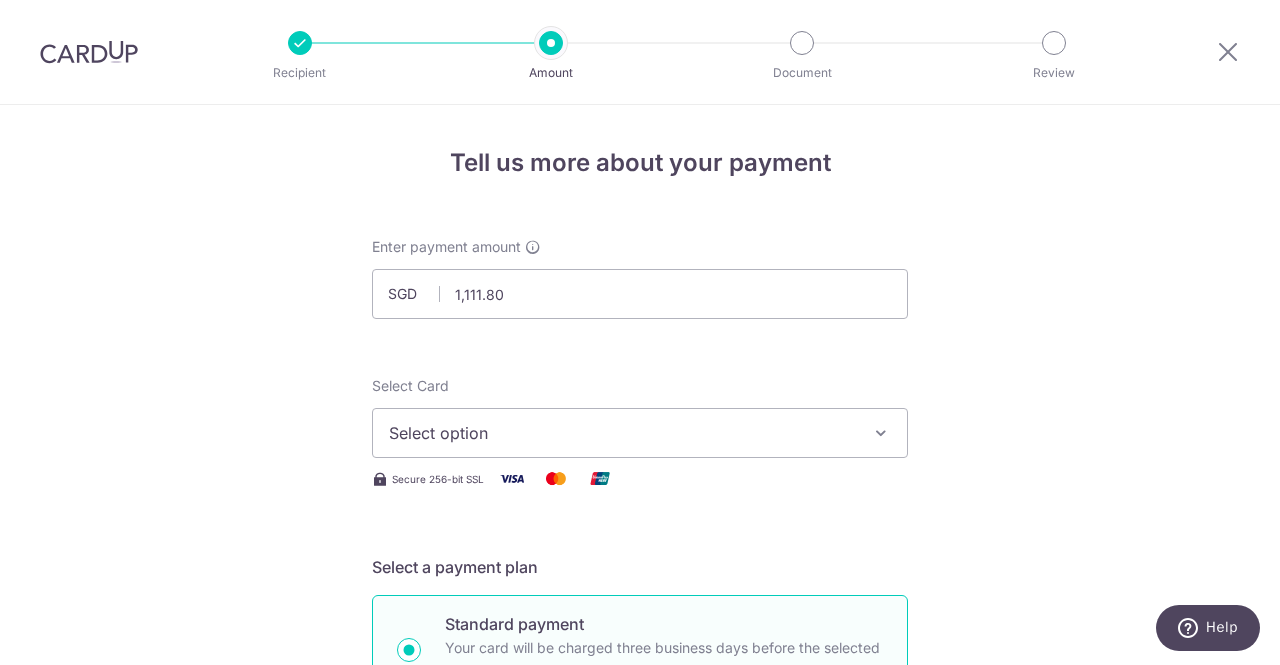 click on "Select option" at bounding box center [640, 433] 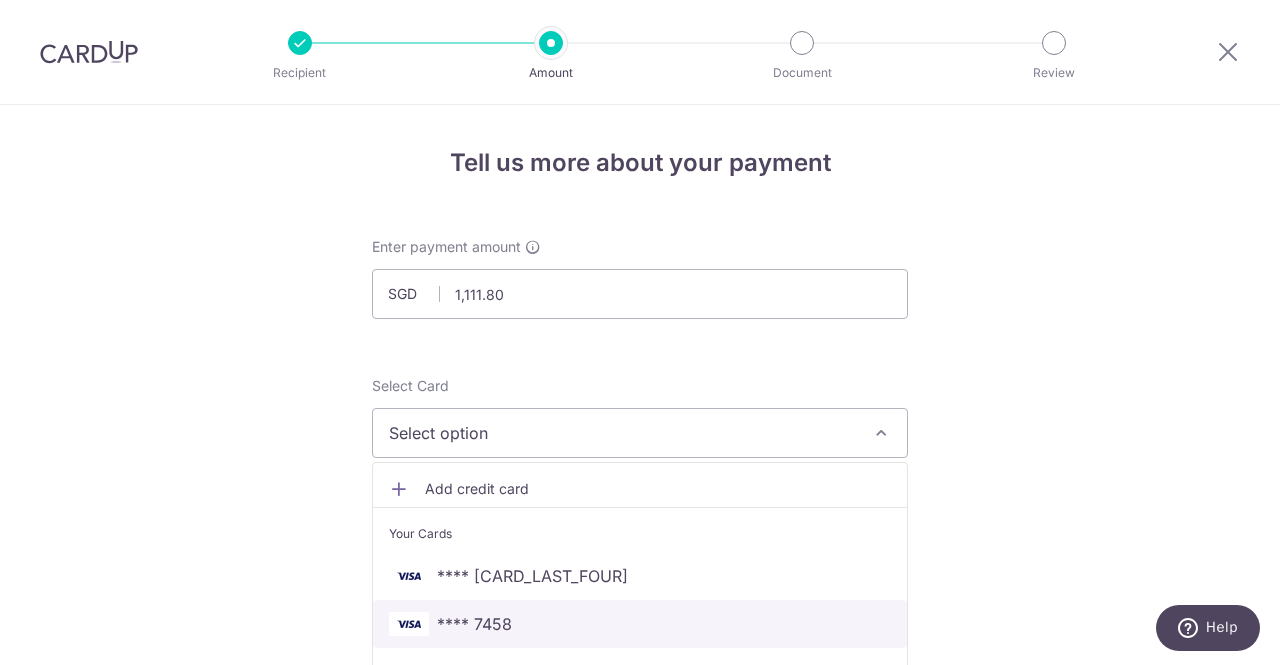 click on "**** 7458" at bounding box center [640, 624] 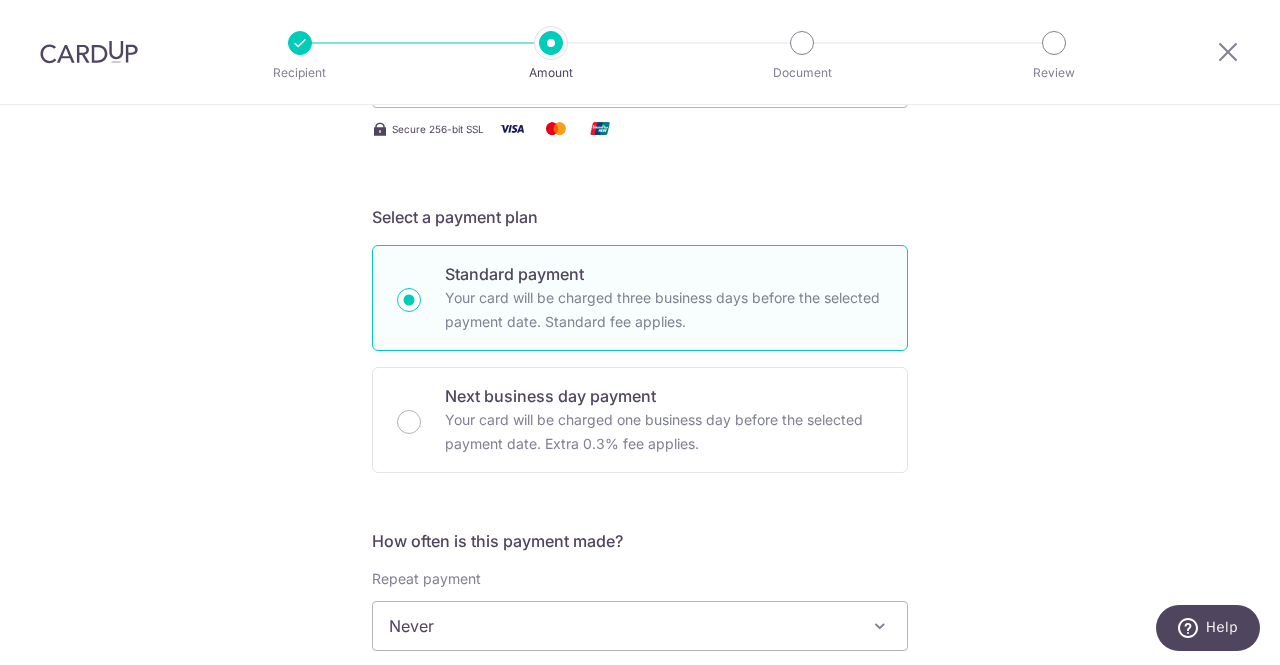 scroll, scrollTop: 500, scrollLeft: 0, axis: vertical 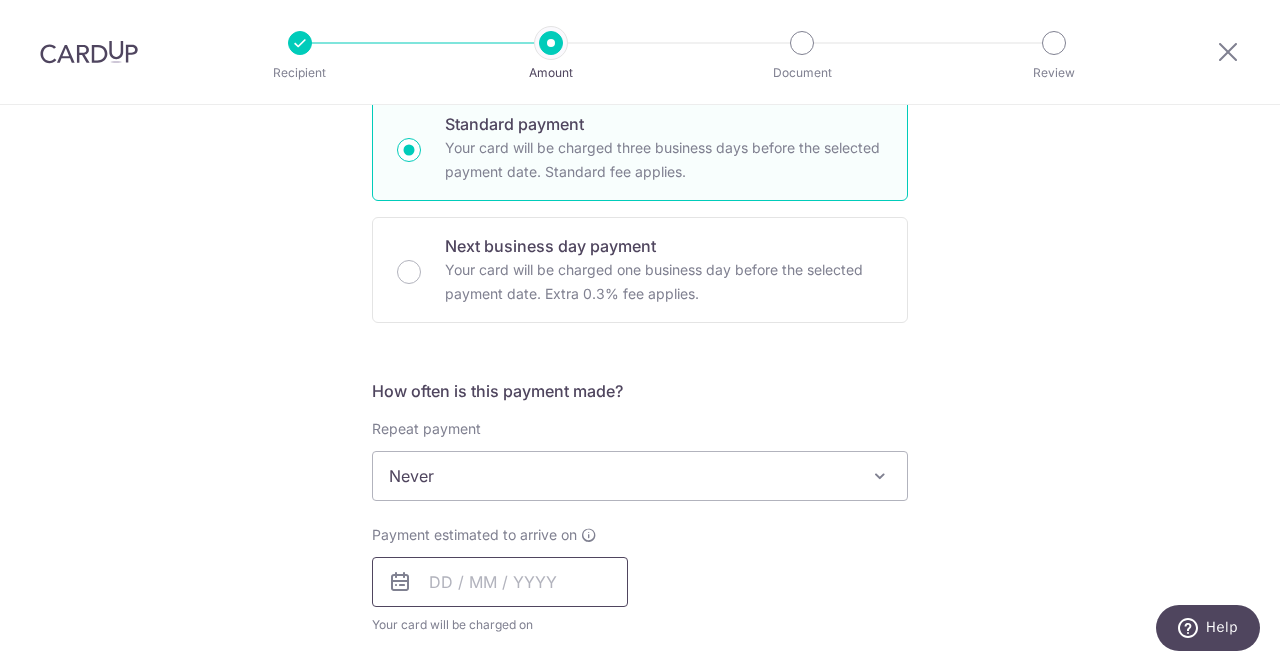 click at bounding box center [500, 582] 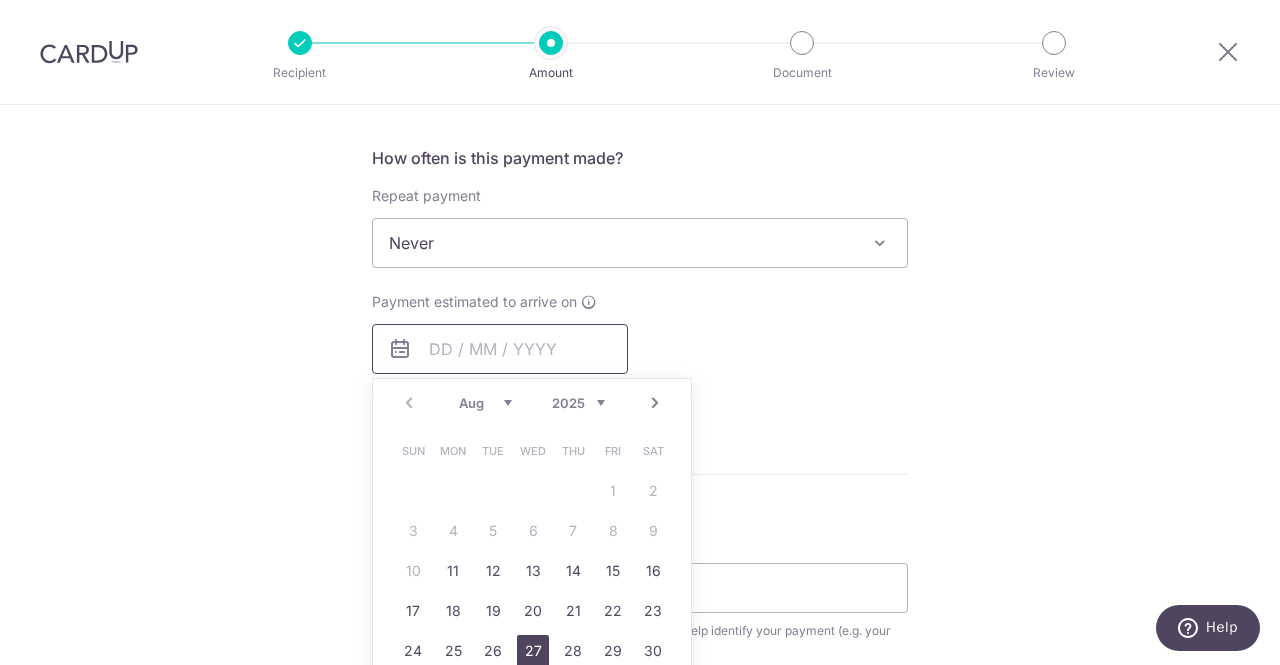 scroll, scrollTop: 800, scrollLeft: 0, axis: vertical 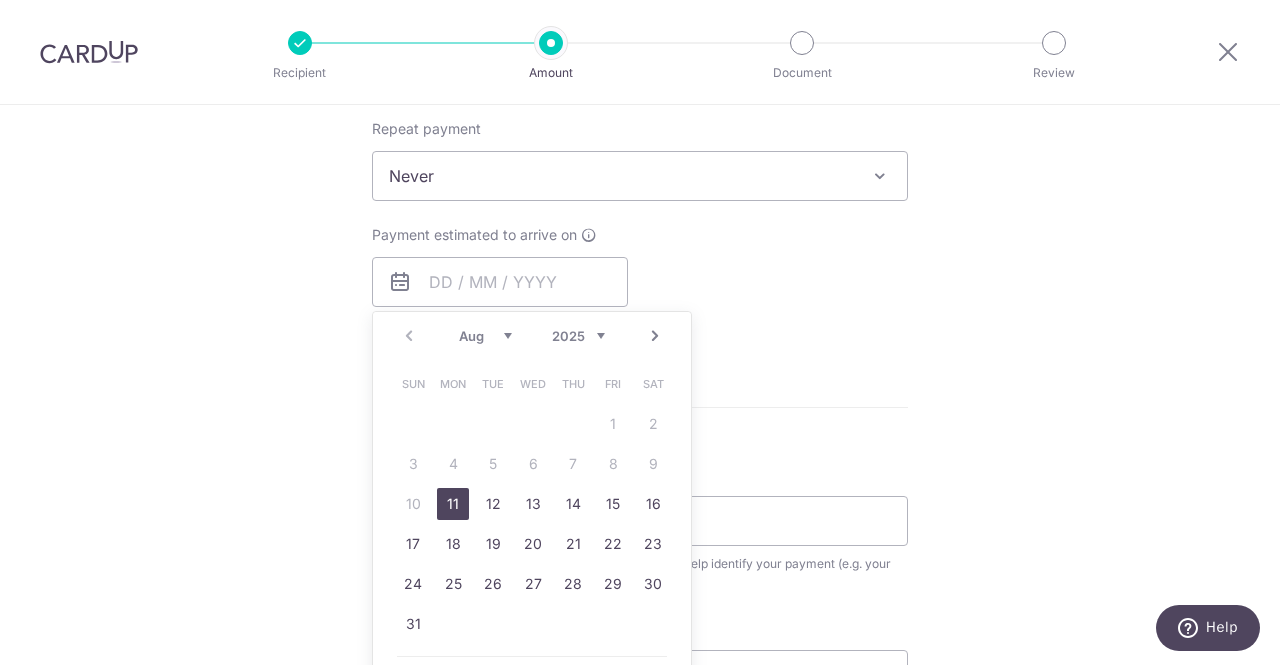 click on "11" at bounding box center [453, 504] 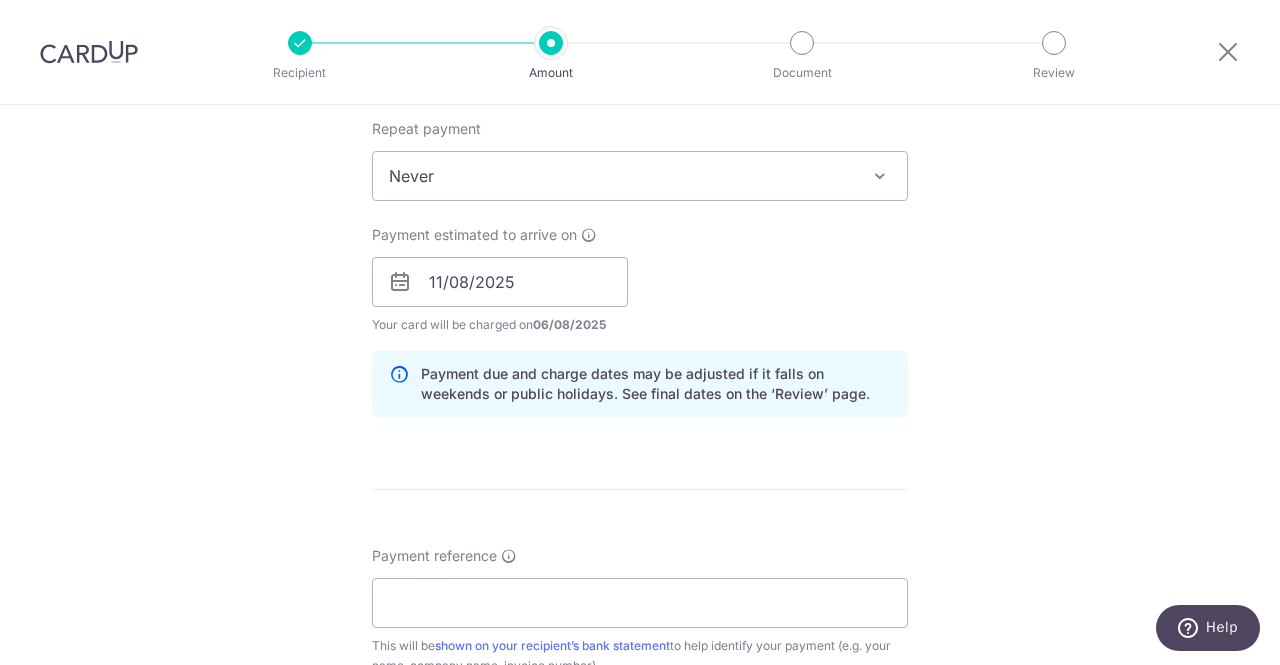 scroll, scrollTop: 1000, scrollLeft: 0, axis: vertical 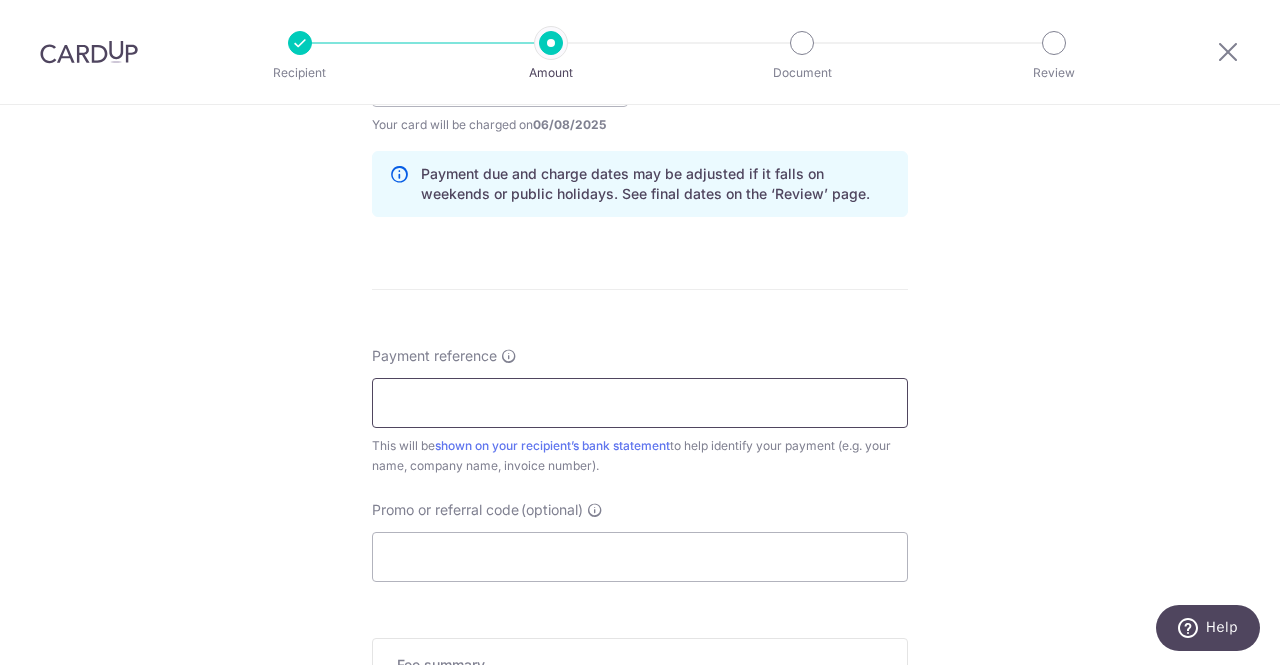 click on "Payment reference" at bounding box center (640, 403) 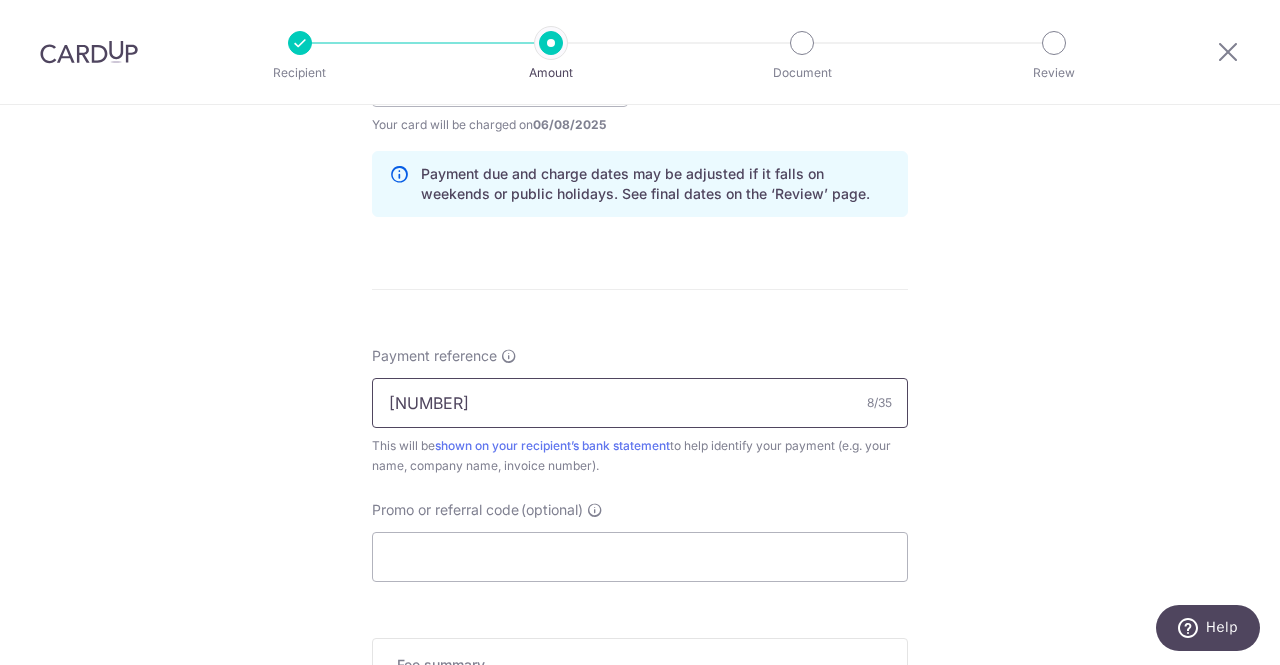 type on "20250055" 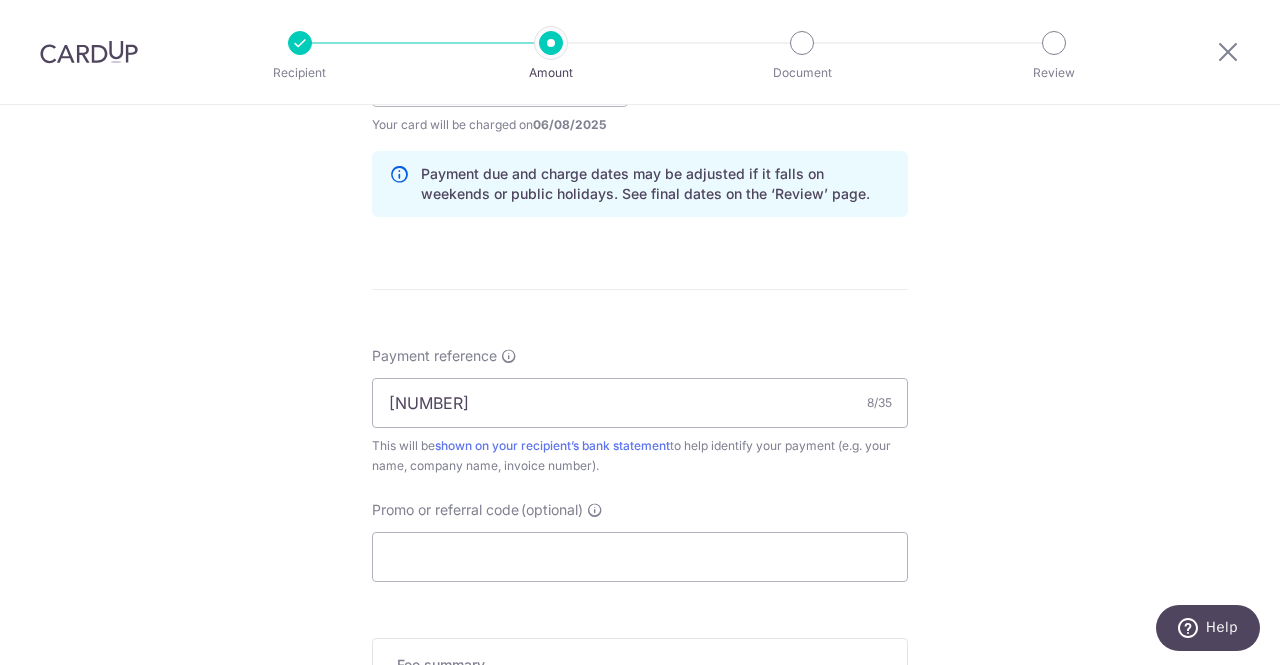 click on "Payment reference
20250055
8/35
This will be  shown on your recipient’s bank statement  to help identify your payment (e.g. your name, company name, invoice number).
Promo or referral code
(optional)
The discounted fee will be shown on the review step, right before you create your payments.
Add" at bounding box center [640, 464] 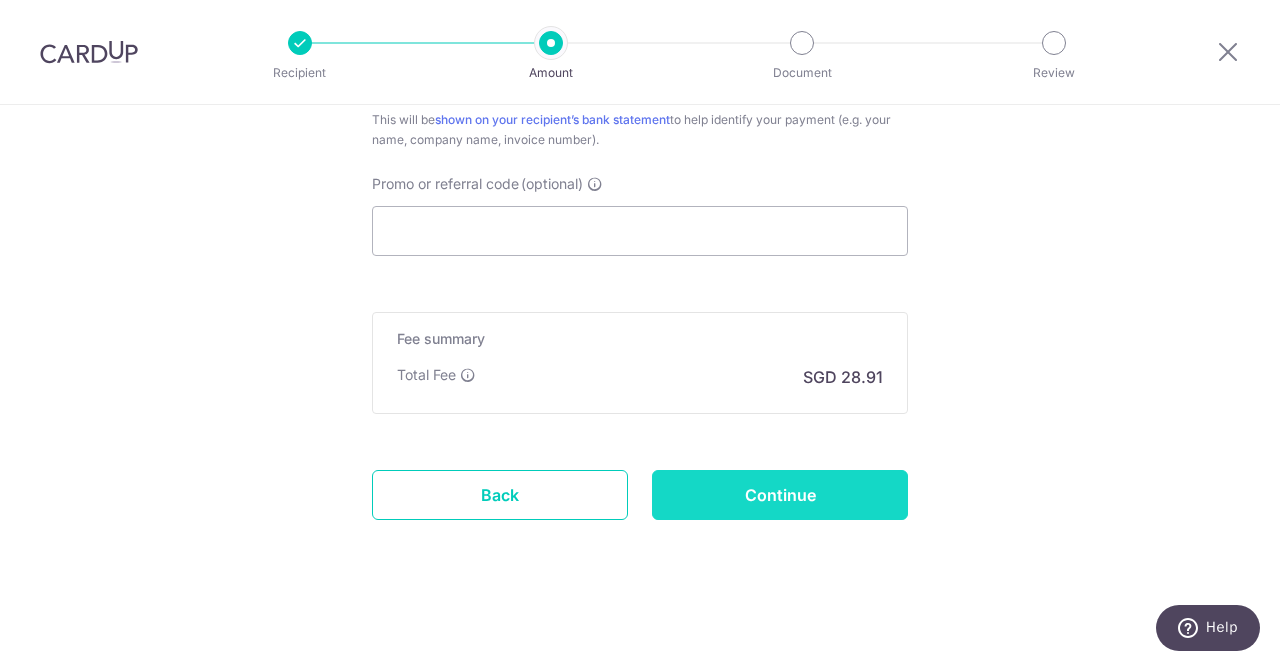 click on "Continue" at bounding box center [780, 495] 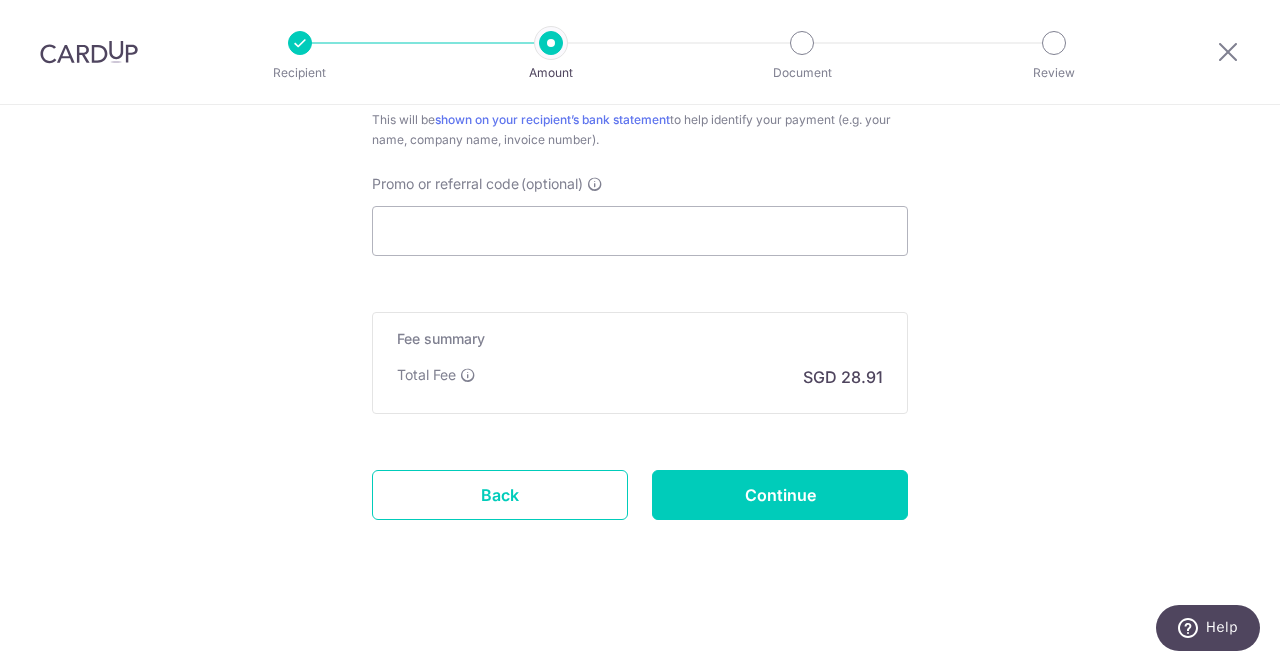 type on "Create Schedule" 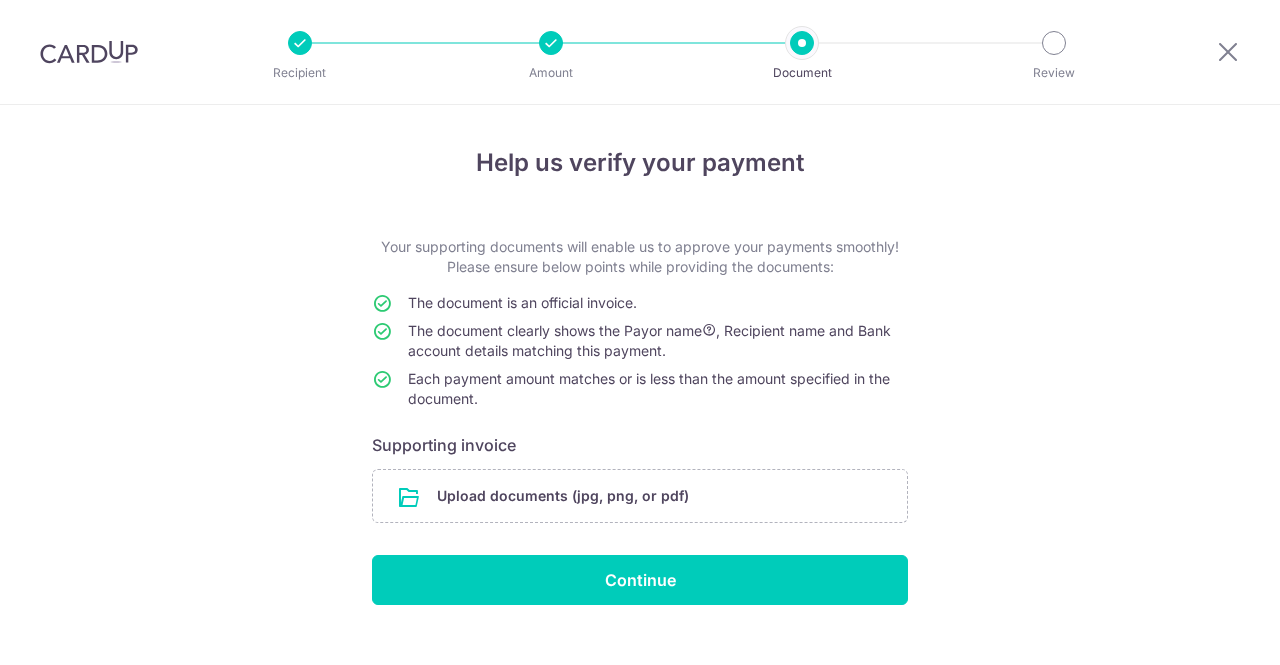 scroll, scrollTop: 0, scrollLeft: 0, axis: both 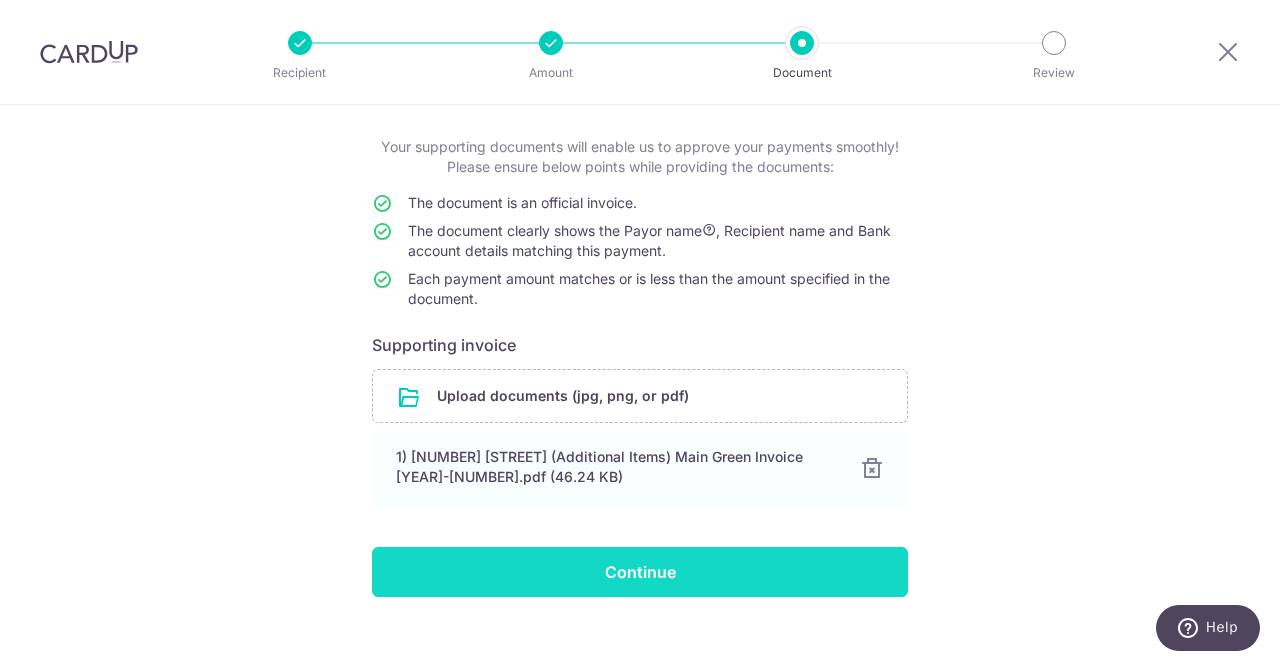 click on "Continue" at bounding box center (640, 572) 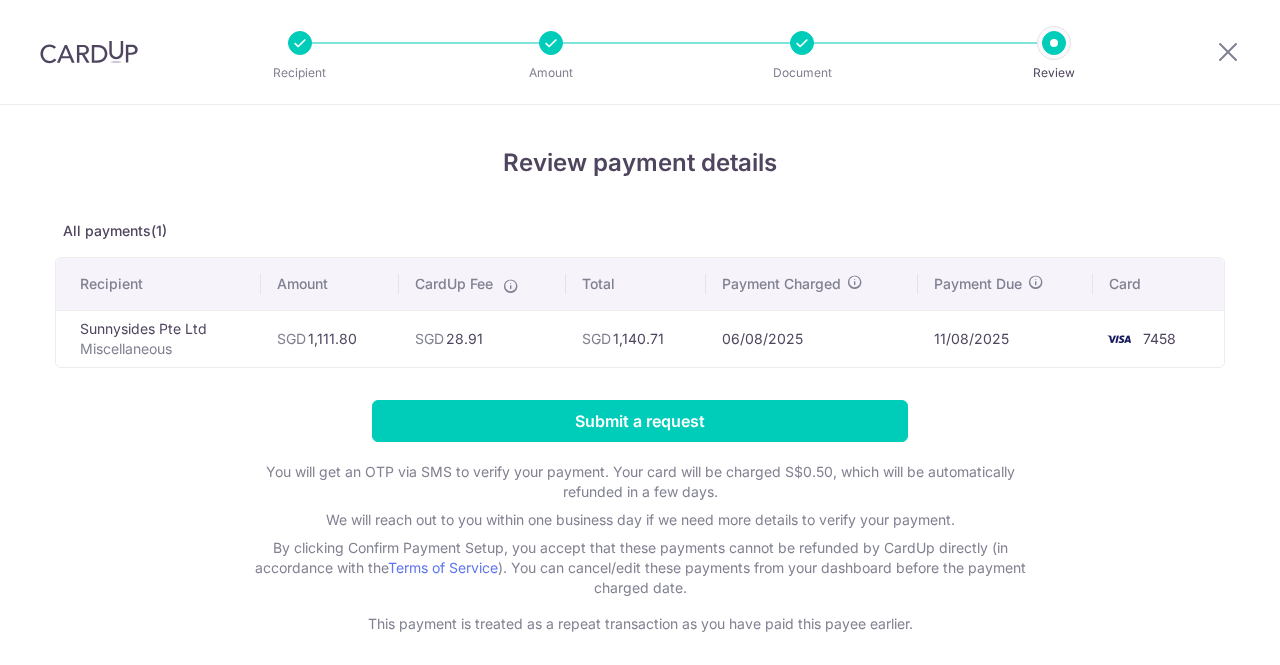 click on "Submit a request" at bounding box center (640, 421) 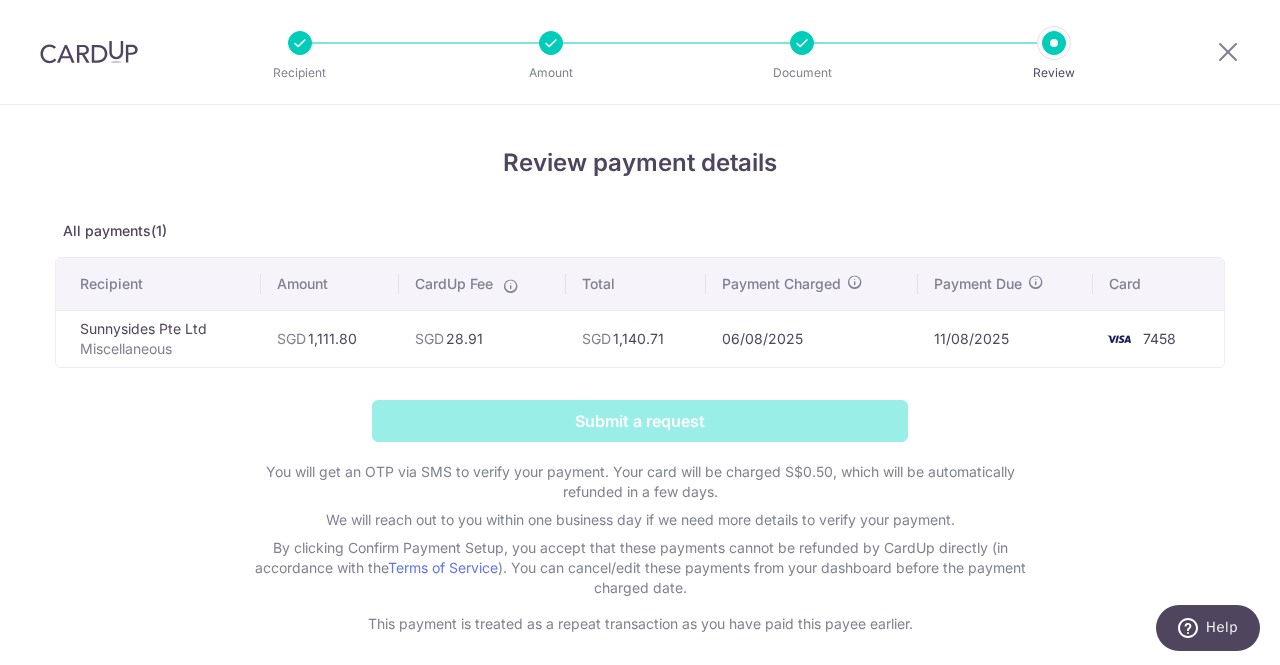 scroll, scrollTop: 0, scrollLeft: 0, axis: both 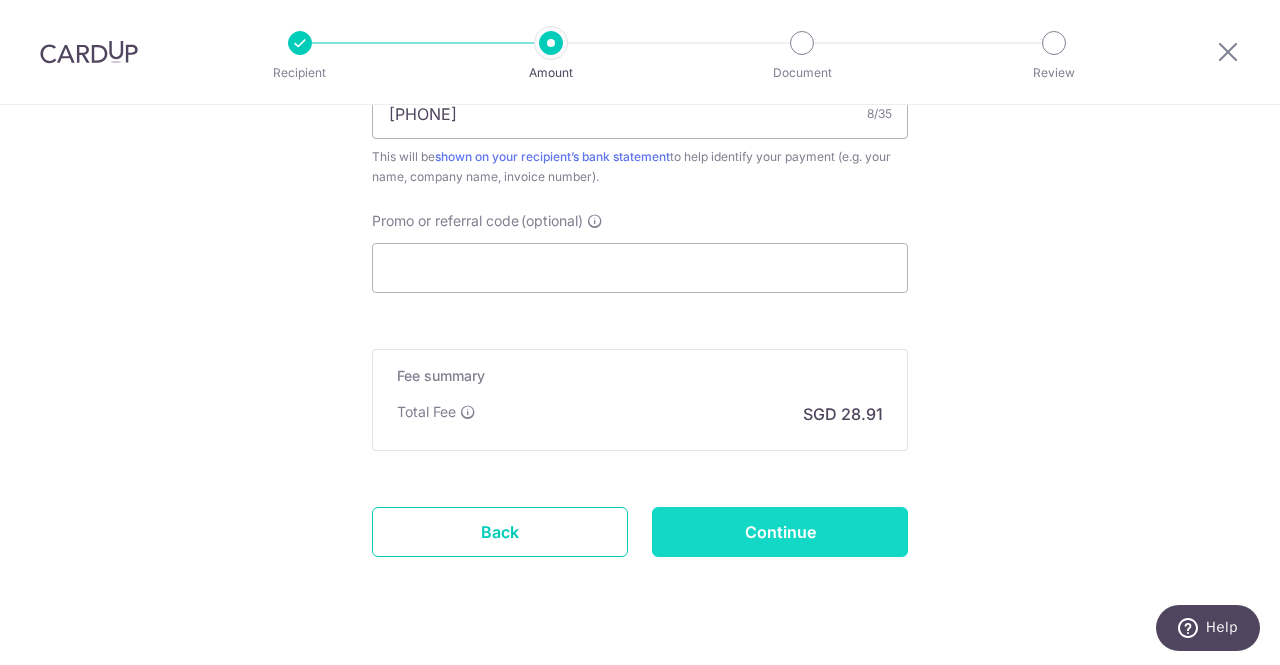 click on "Enter payment amount
SGD
1,111.80
1111.80
Unable to authenticate your card. Please try again or choose another card.
Select Card
**** 7458
Add credit card
Your Cards
**** 4695
**** 7458
**** 1021
Secure 256-bit SSL
Text
New card details" at bounding box center (640, -261) 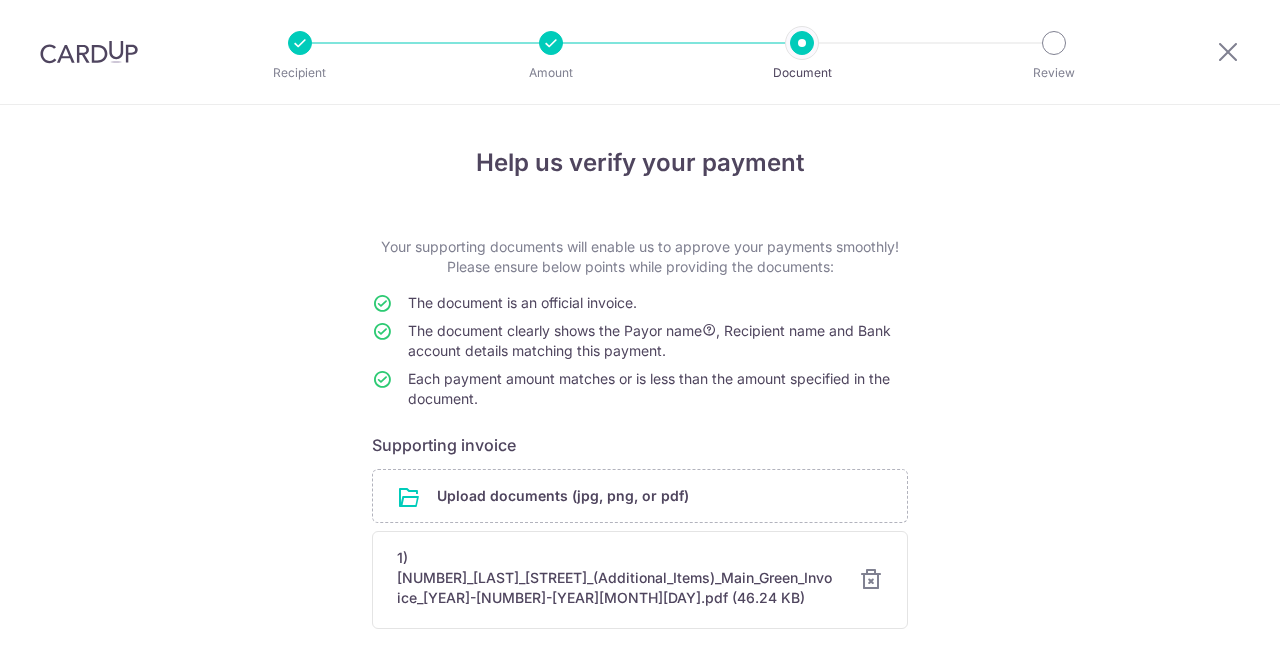 scroll, scrollTop: 0, scrollLeft: 0, axis: both 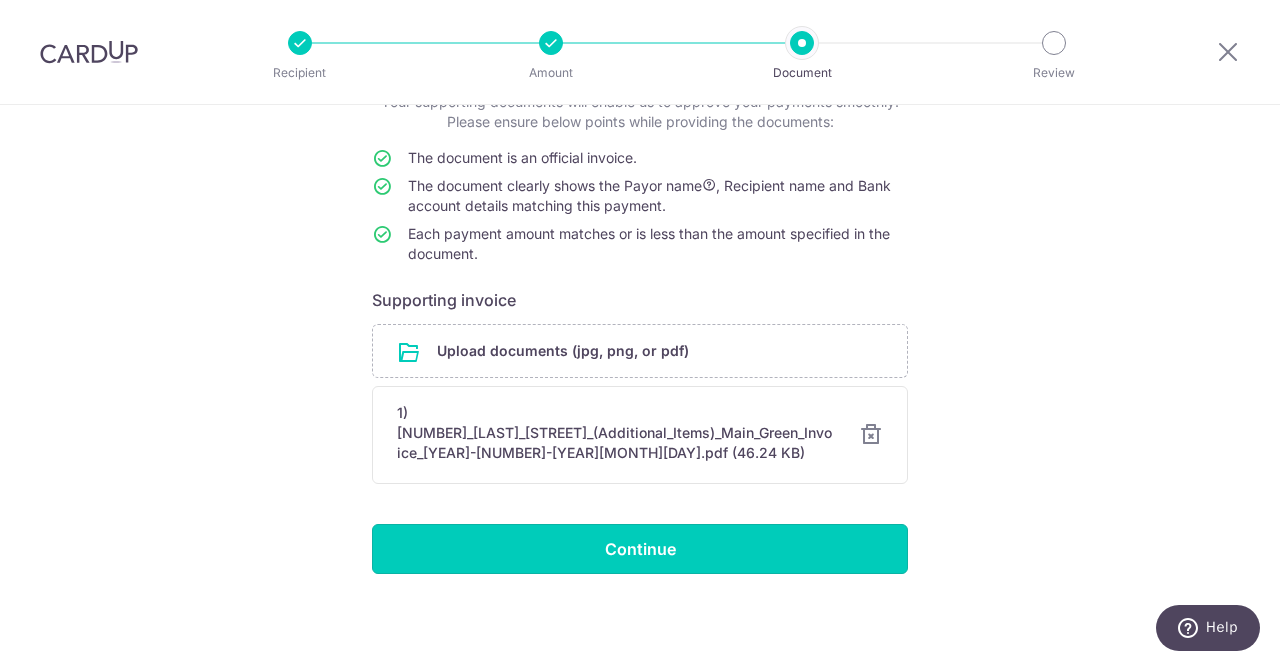 click on "Continue" at bounding box center (640, 549) 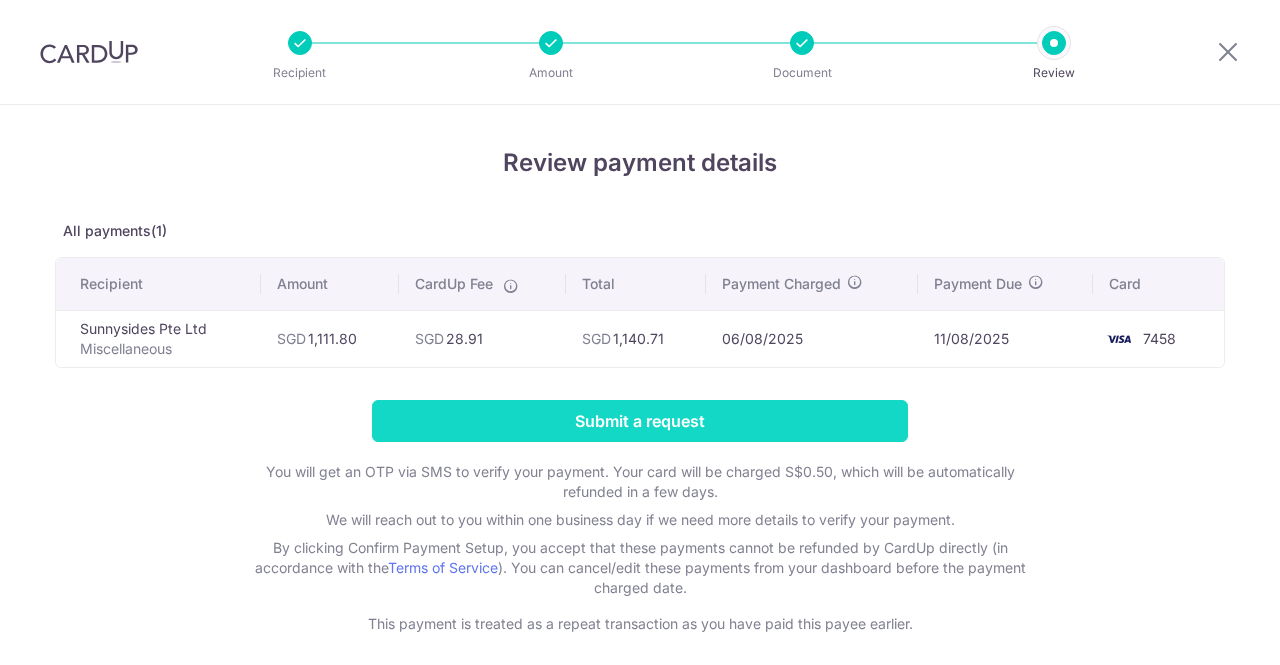 scroll, scrollTop: 0, scrollLeft: 0, axis: both 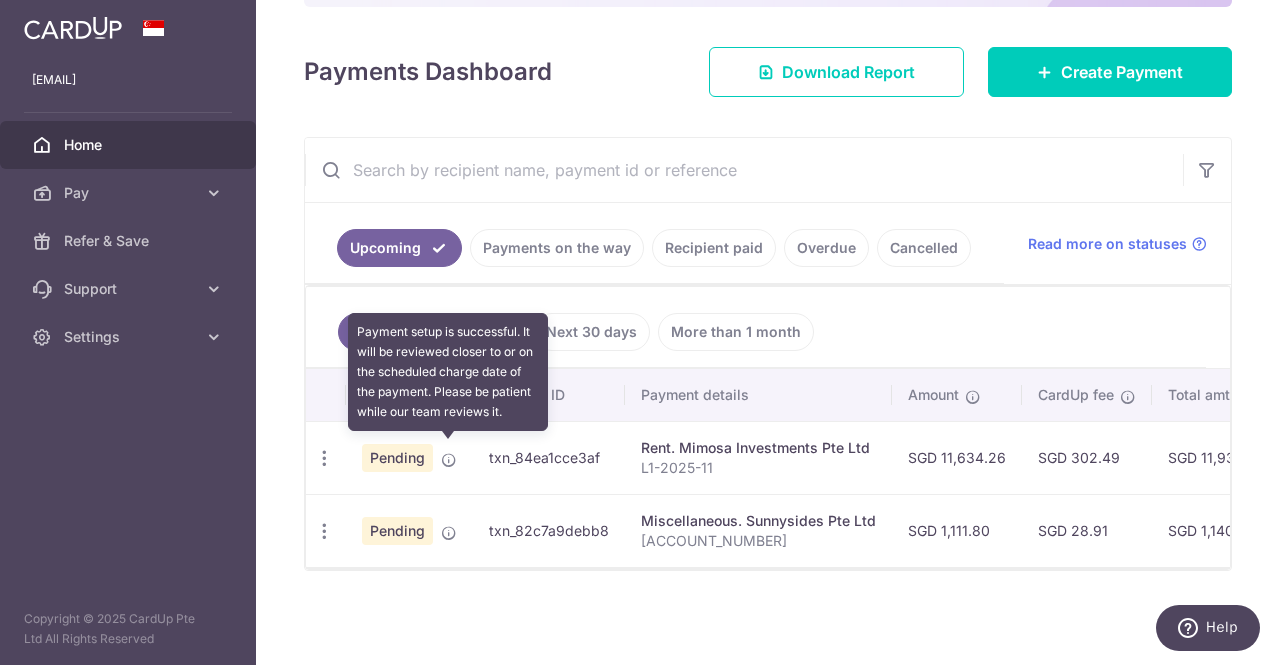 click at bounding box center (449, 460) 